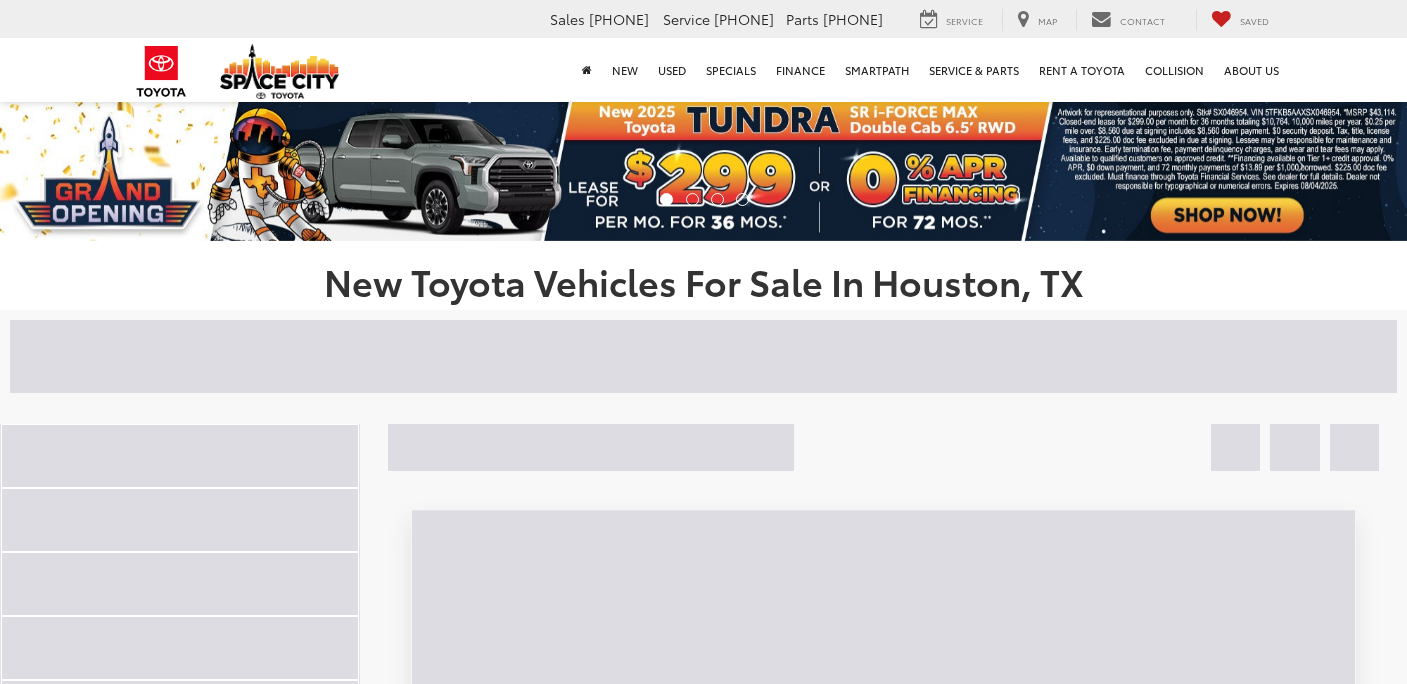 scroll, scrollTop: 0, scrollLeft: 0, axis: both 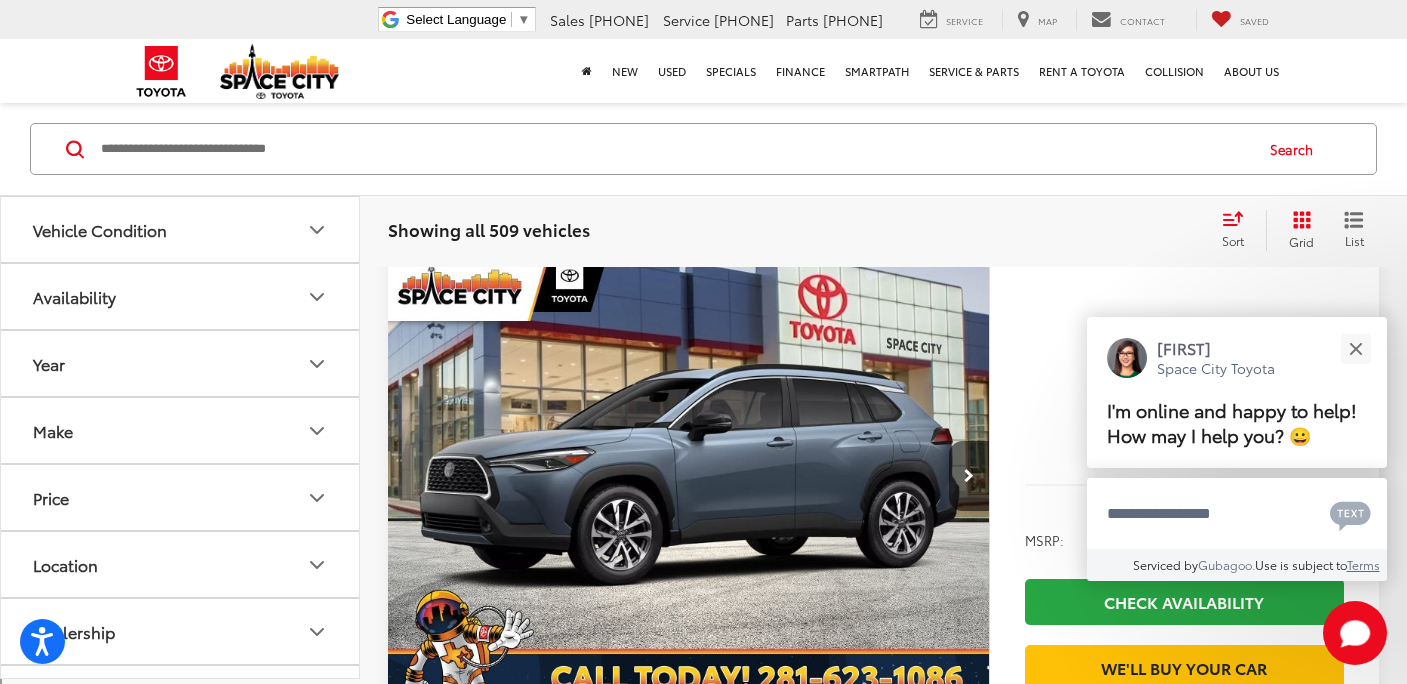 click on "Sort" at bounding box center (1233, 241) 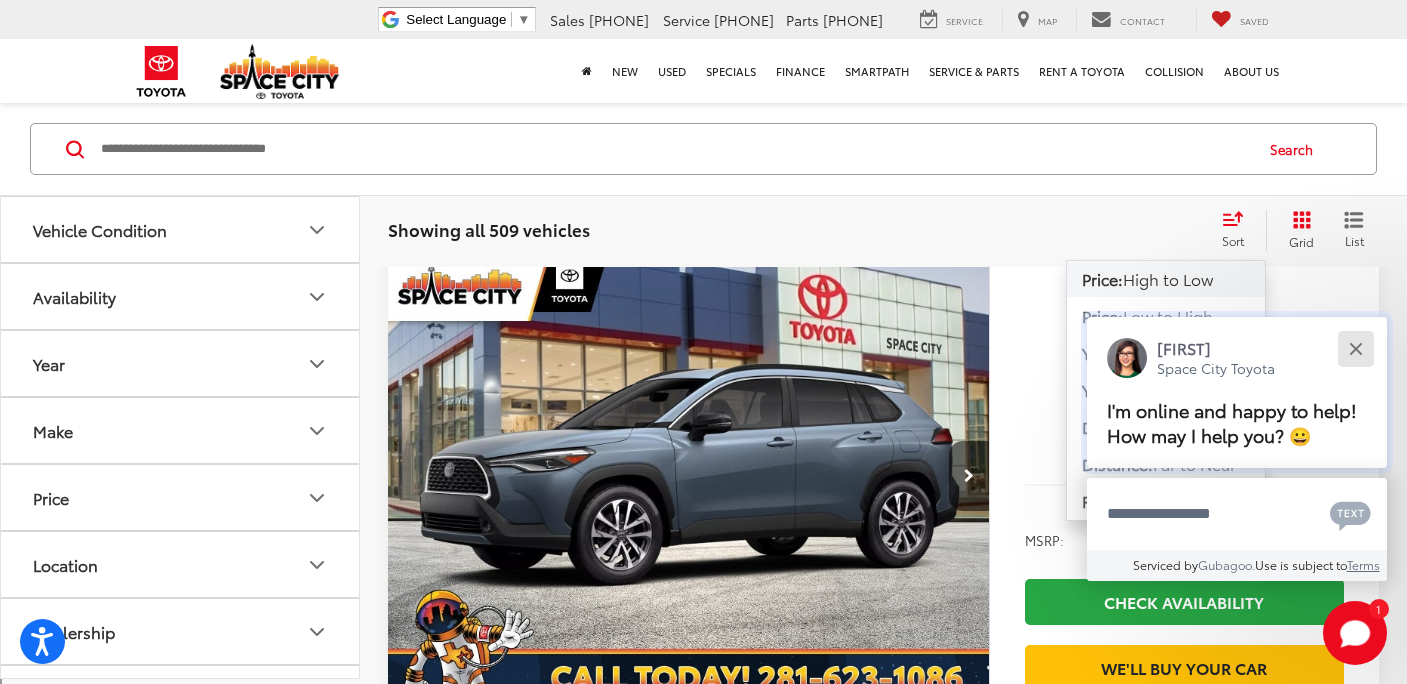 click at bounding box center (1355, 348) 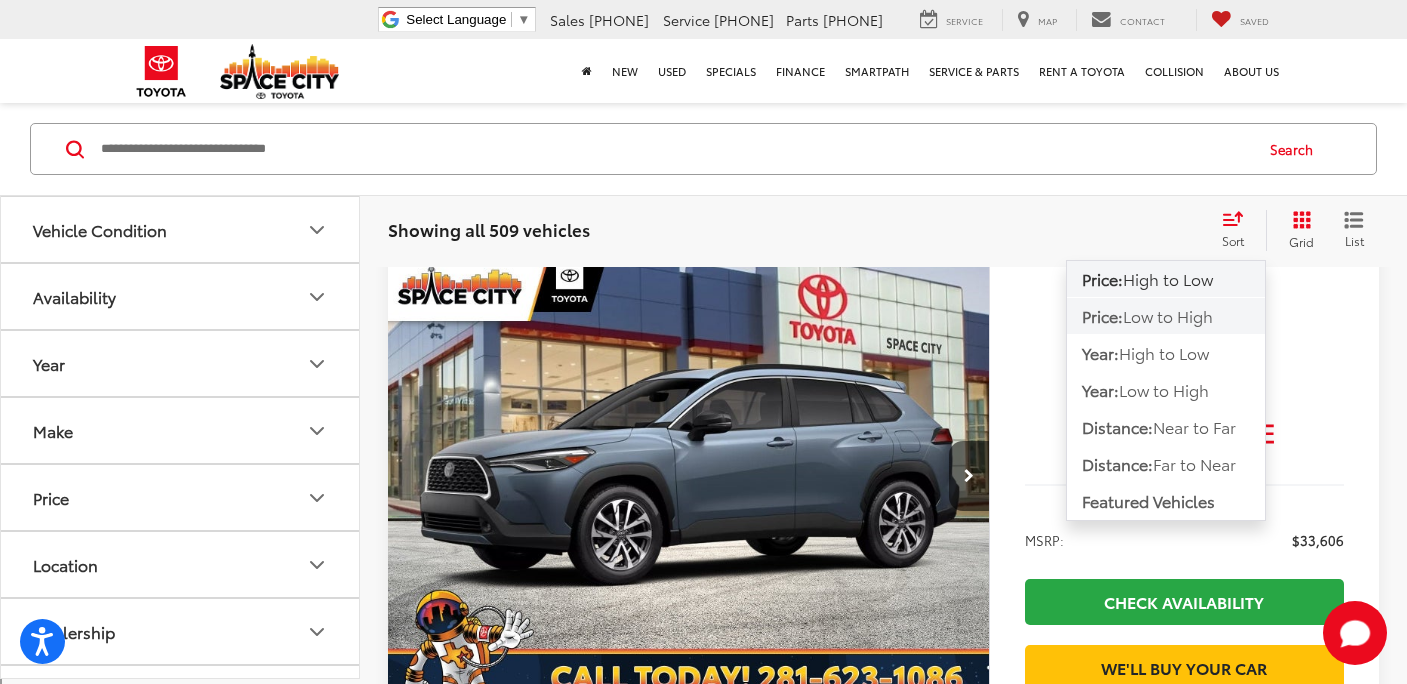 click on "Low to High" at bounding box center (1168, 315) 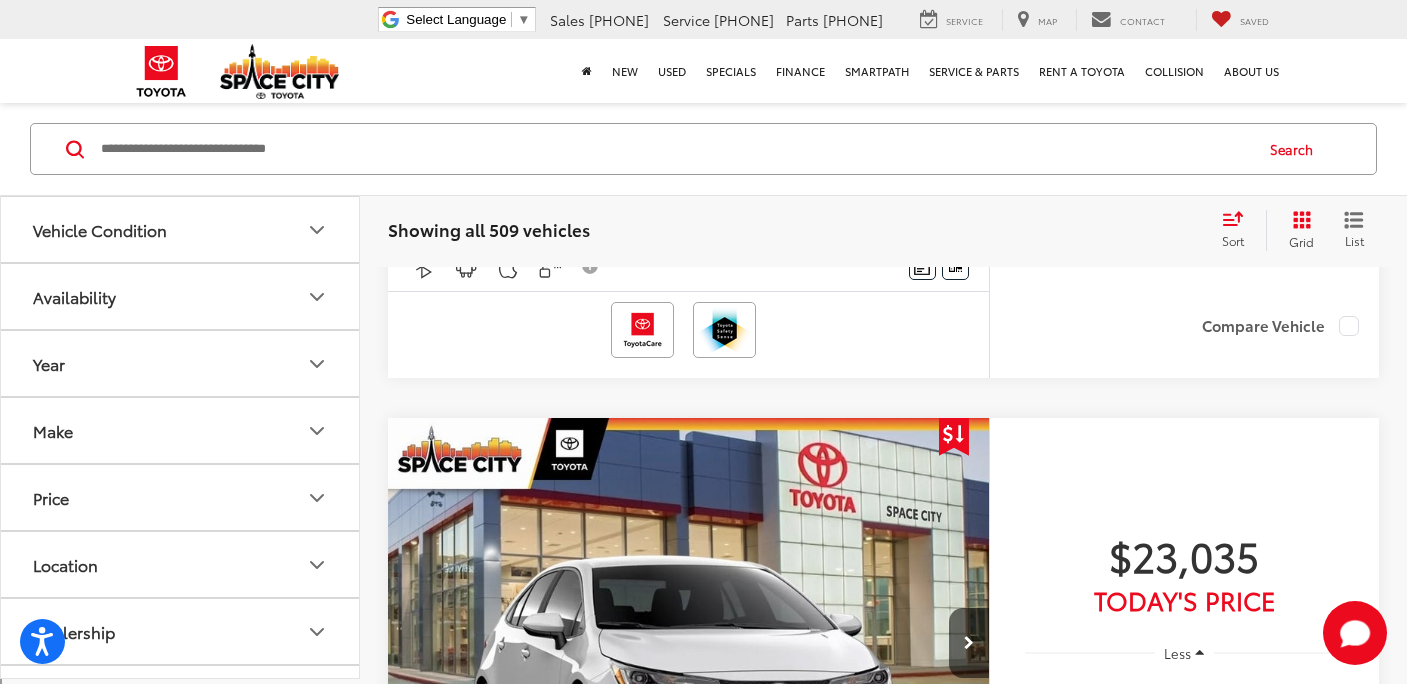 scroll, scrollTop: 1595, scrollLeft: 0, axis: vertical 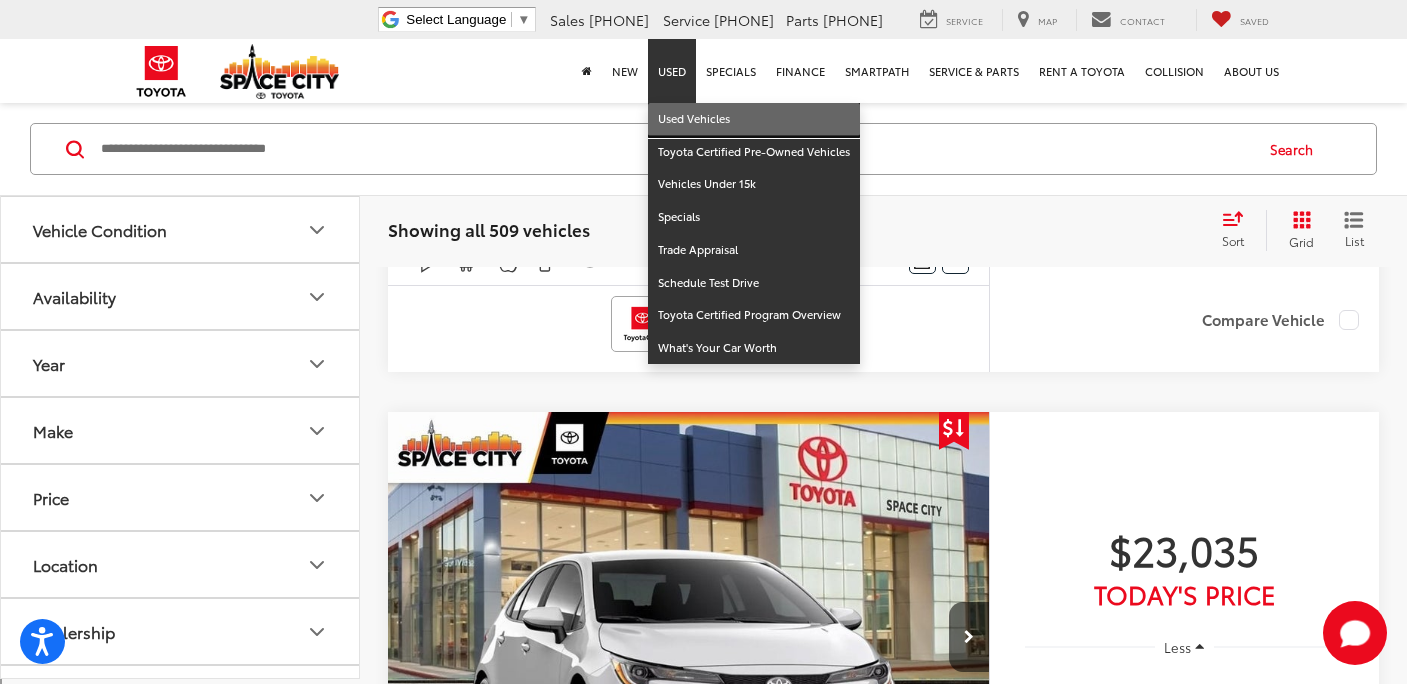 click on "Used Vehicles" at bounding box center [754, 119] 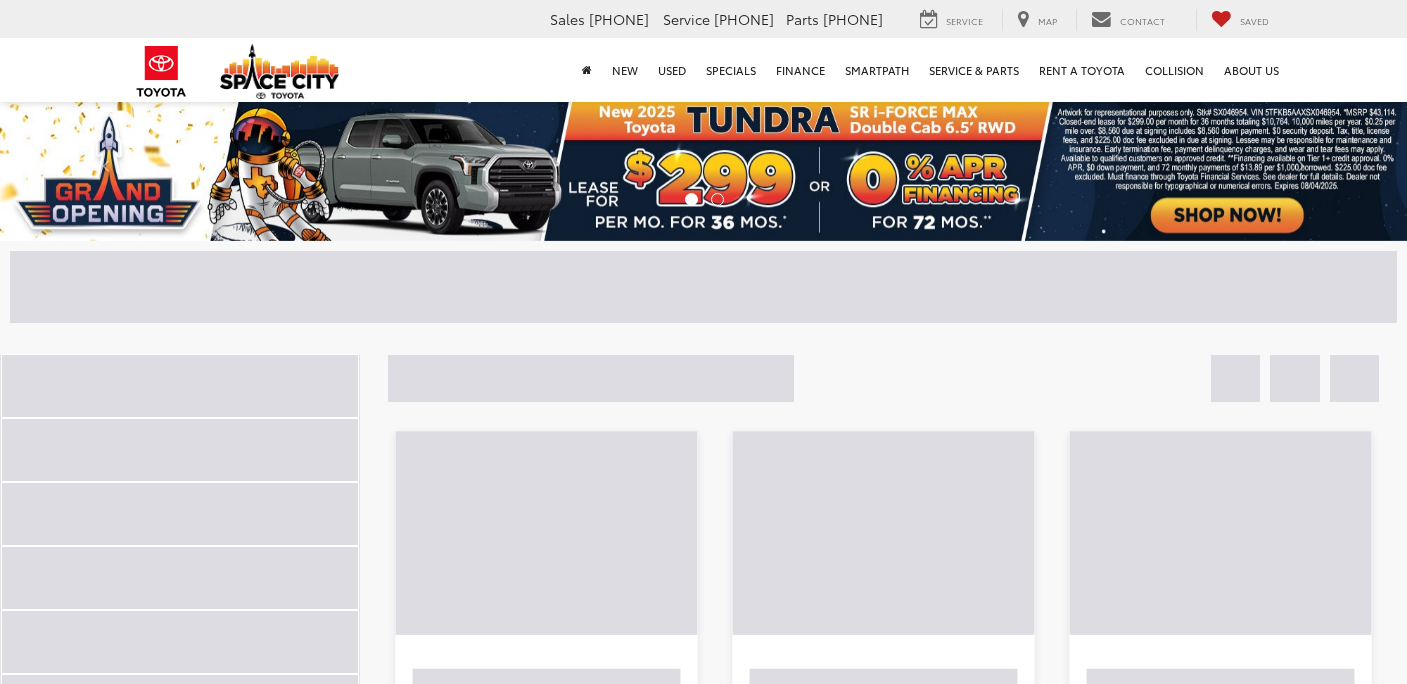 scroll, scrollTop: 0, scrollLeft: 0, axis: both 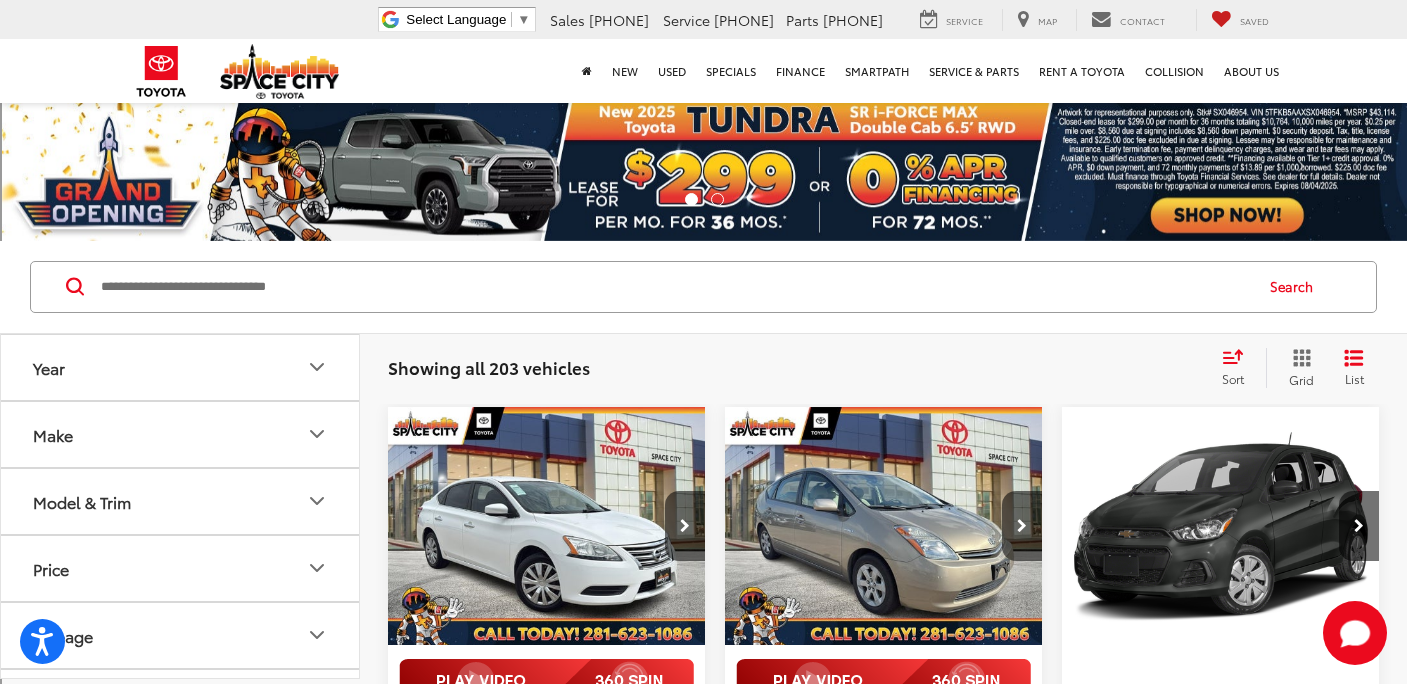 click on "Sort" at bounding box center (1233, 378) 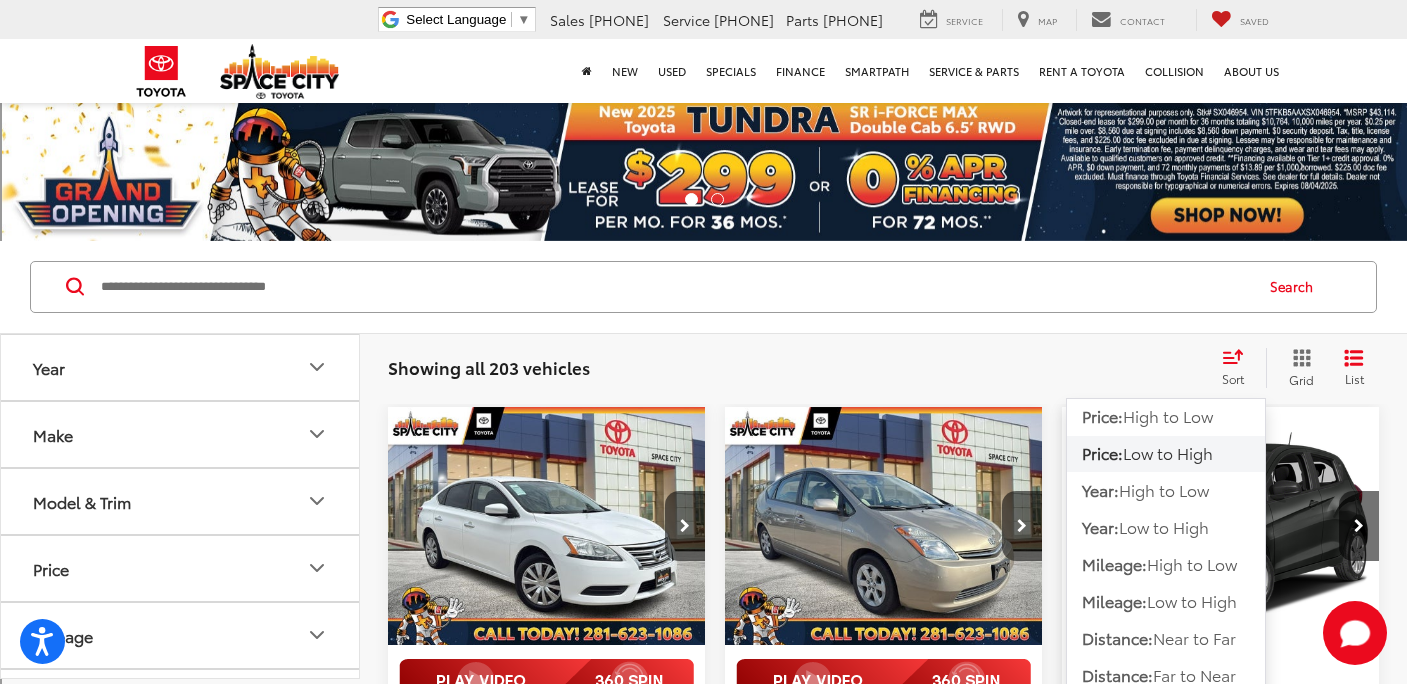 click on "Low to High" at bounding box center [1168, 452] 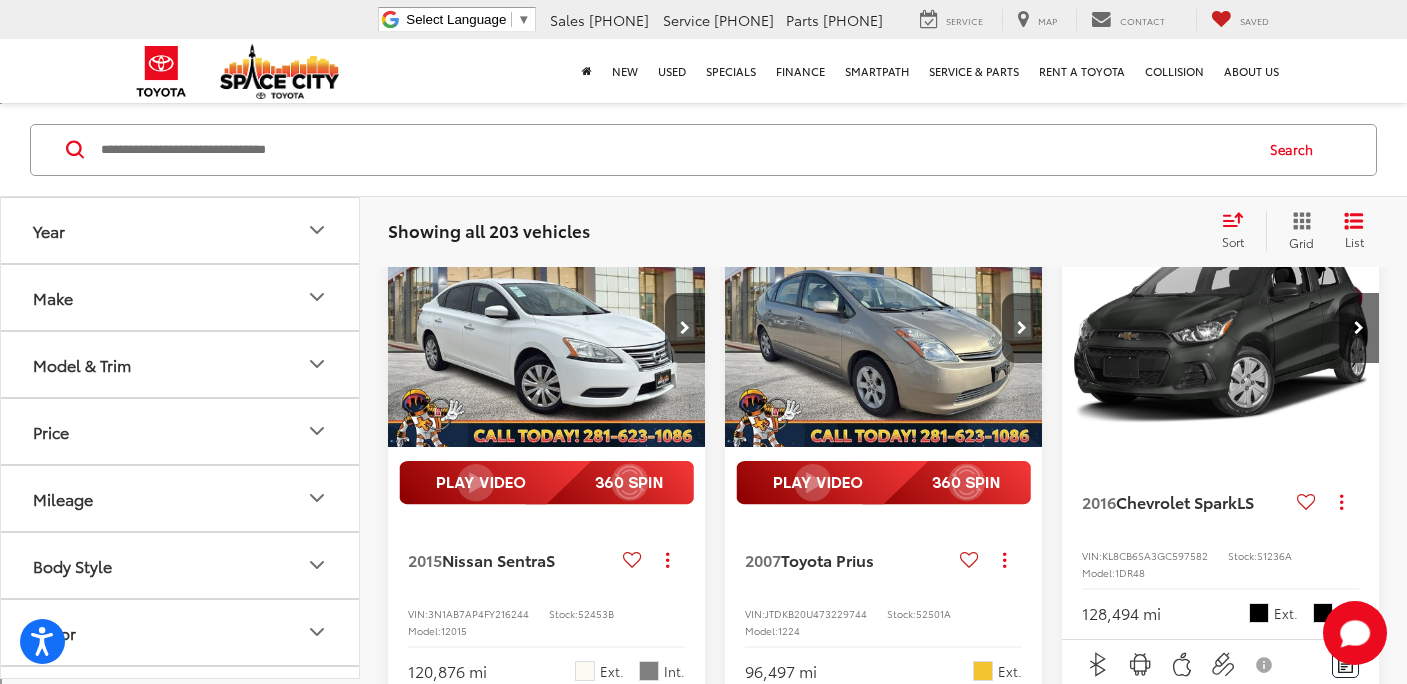 scroll, scrollTop: 197, scrollLeft: 0, axis: vertical 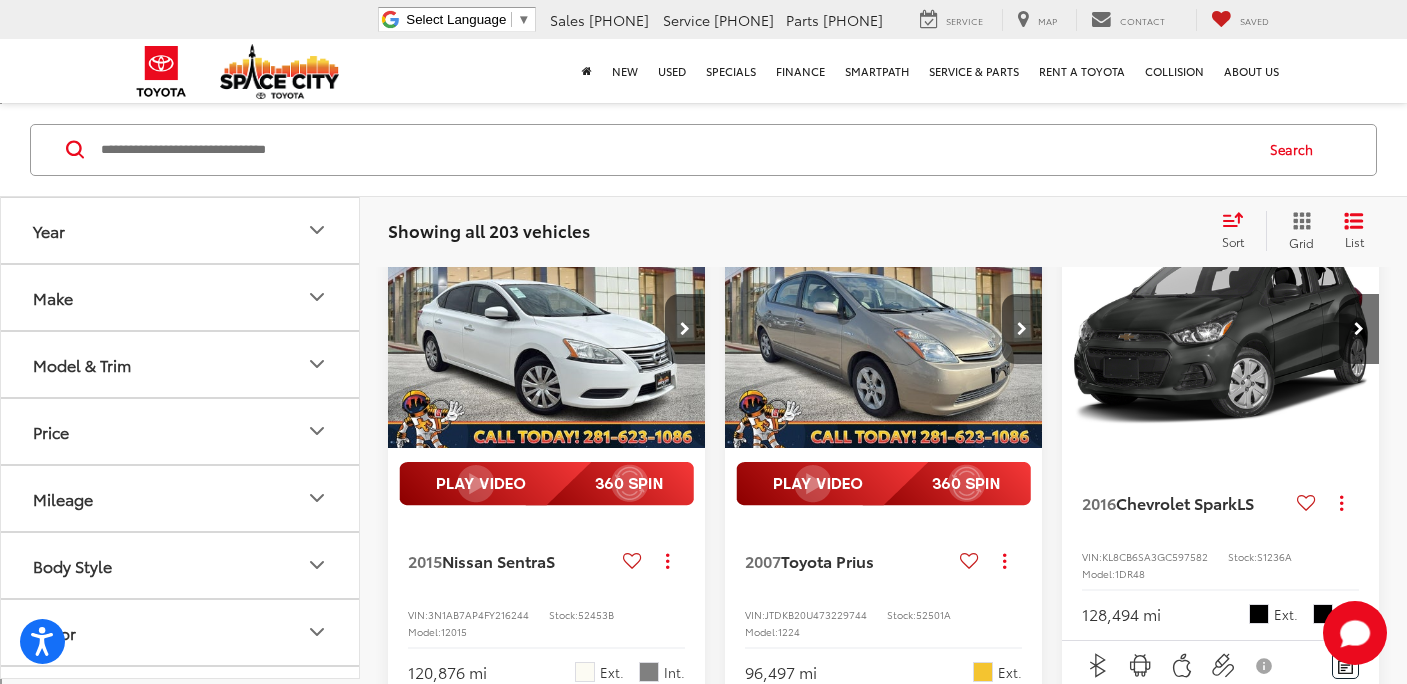 click at bounding box center (547, 330) 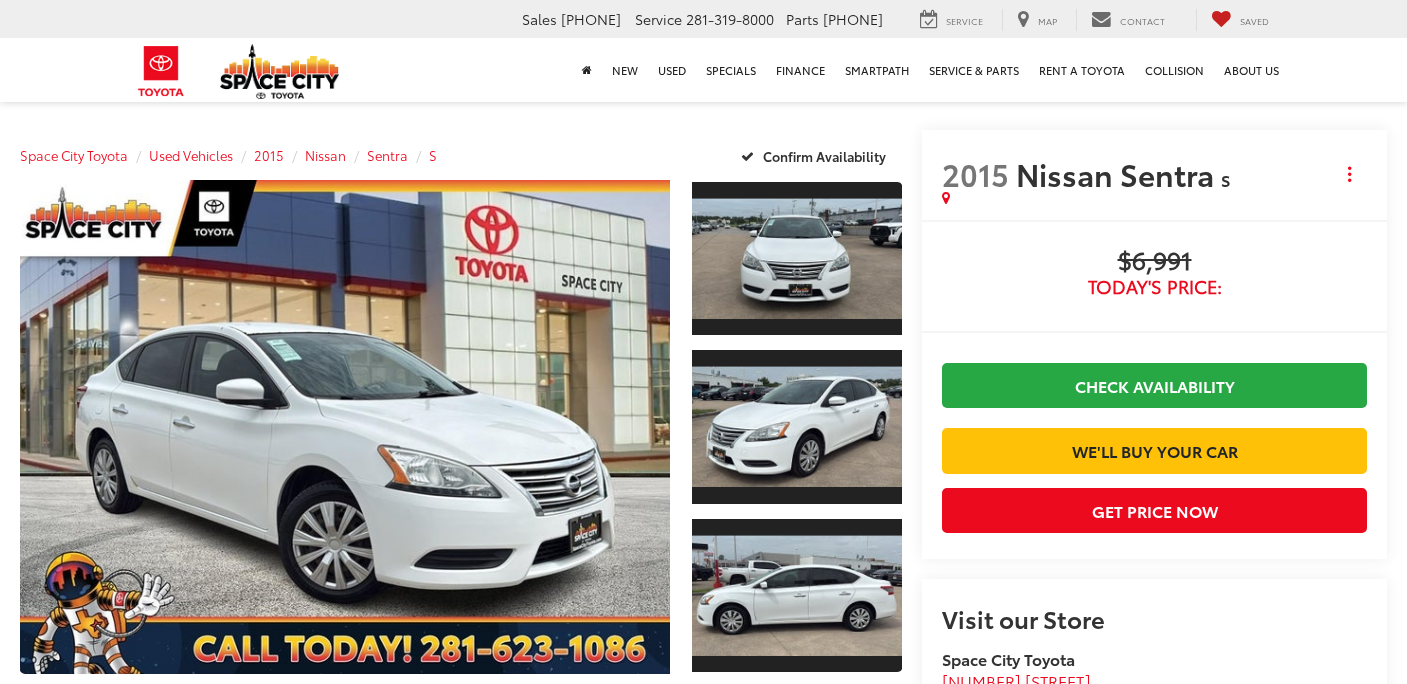 scroll, scrollTop: 0, scrollLeft: 0, axis: both 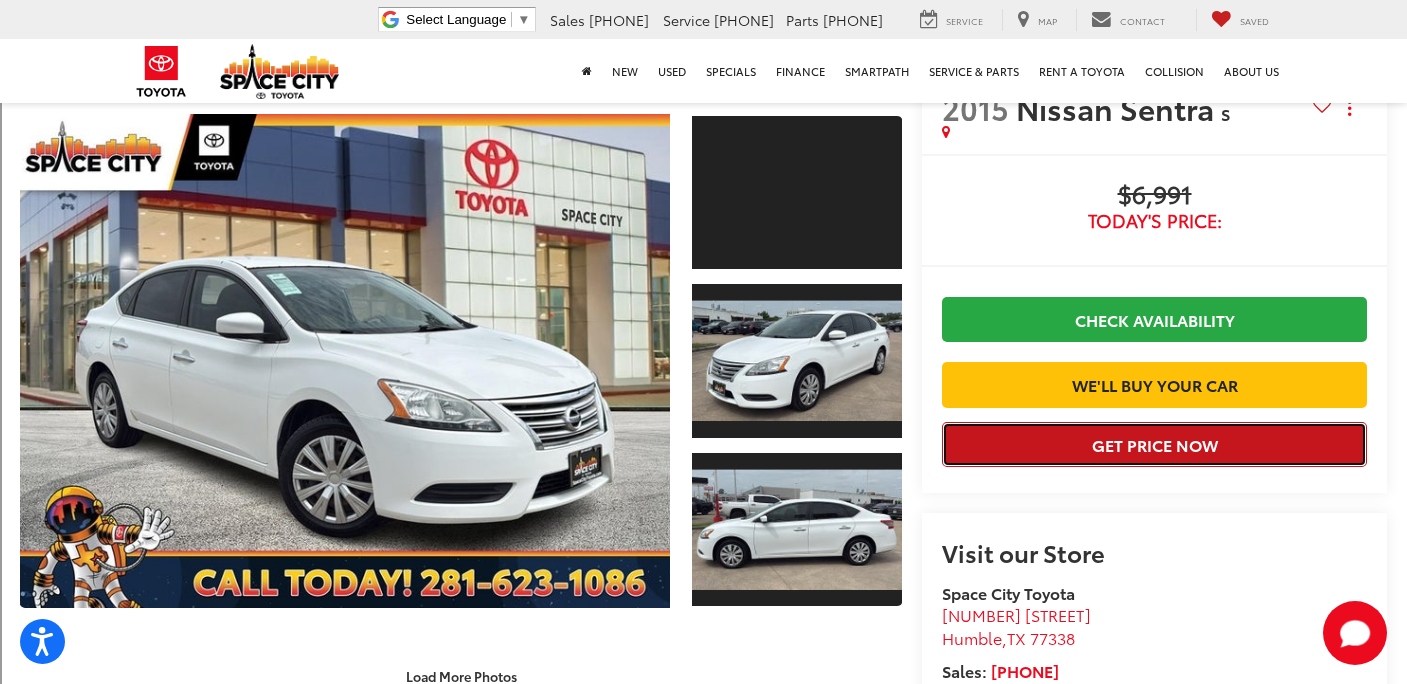 click on "Get Price Now" at bounding box center [1154, 444] 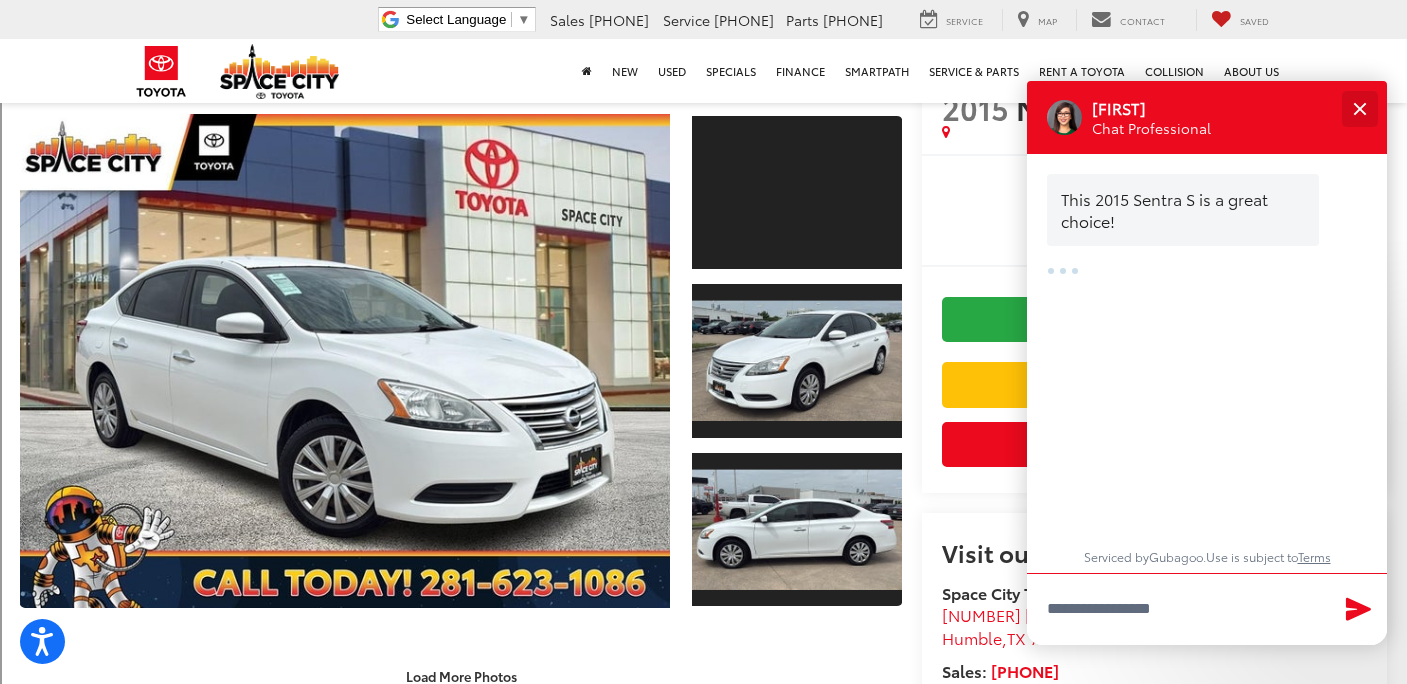 click at bounding box center (1359, 108) 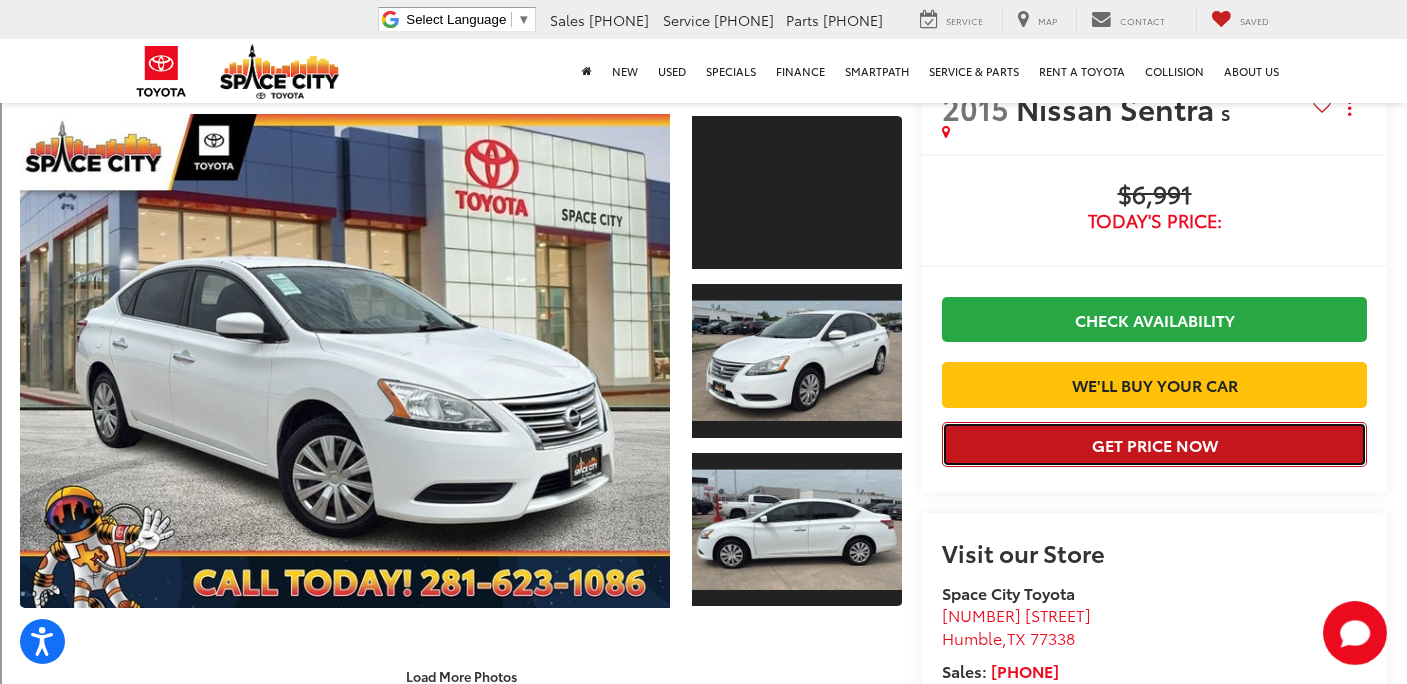 click on "Get Price Now" at bounding box center (1154, 444) 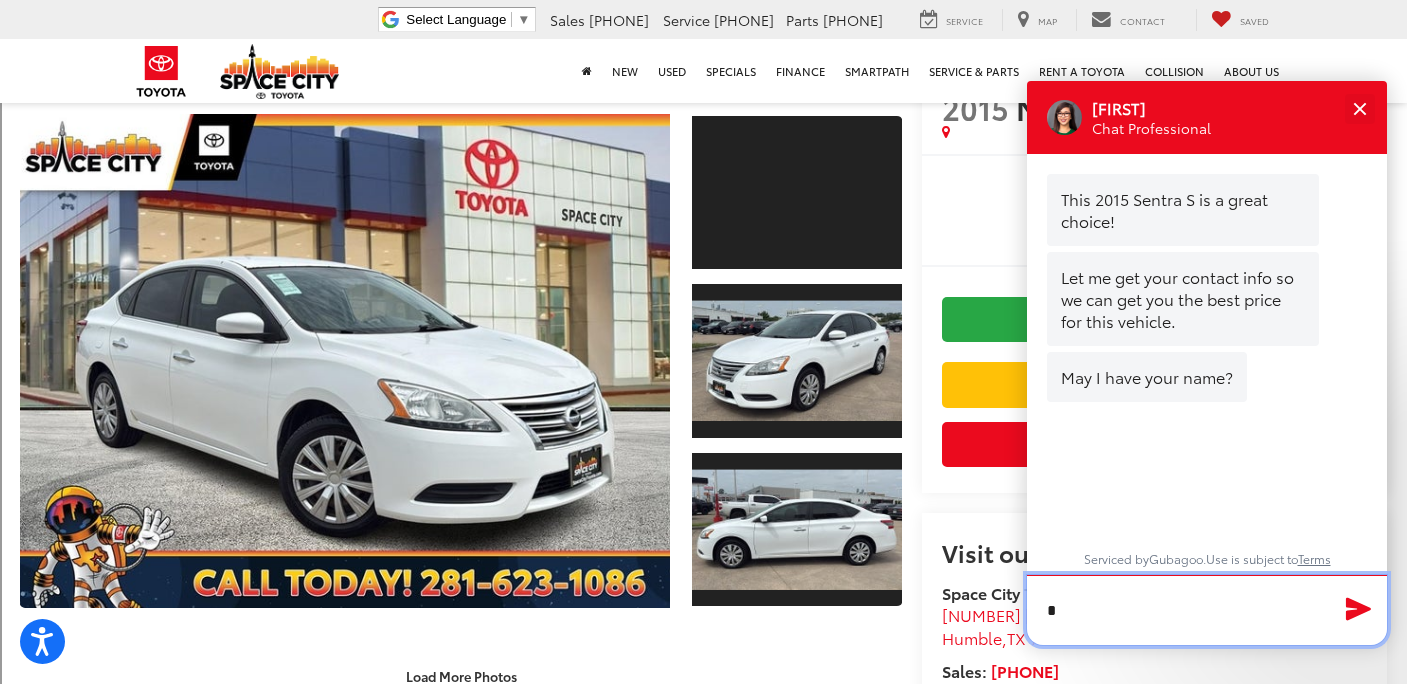 type on "**********" 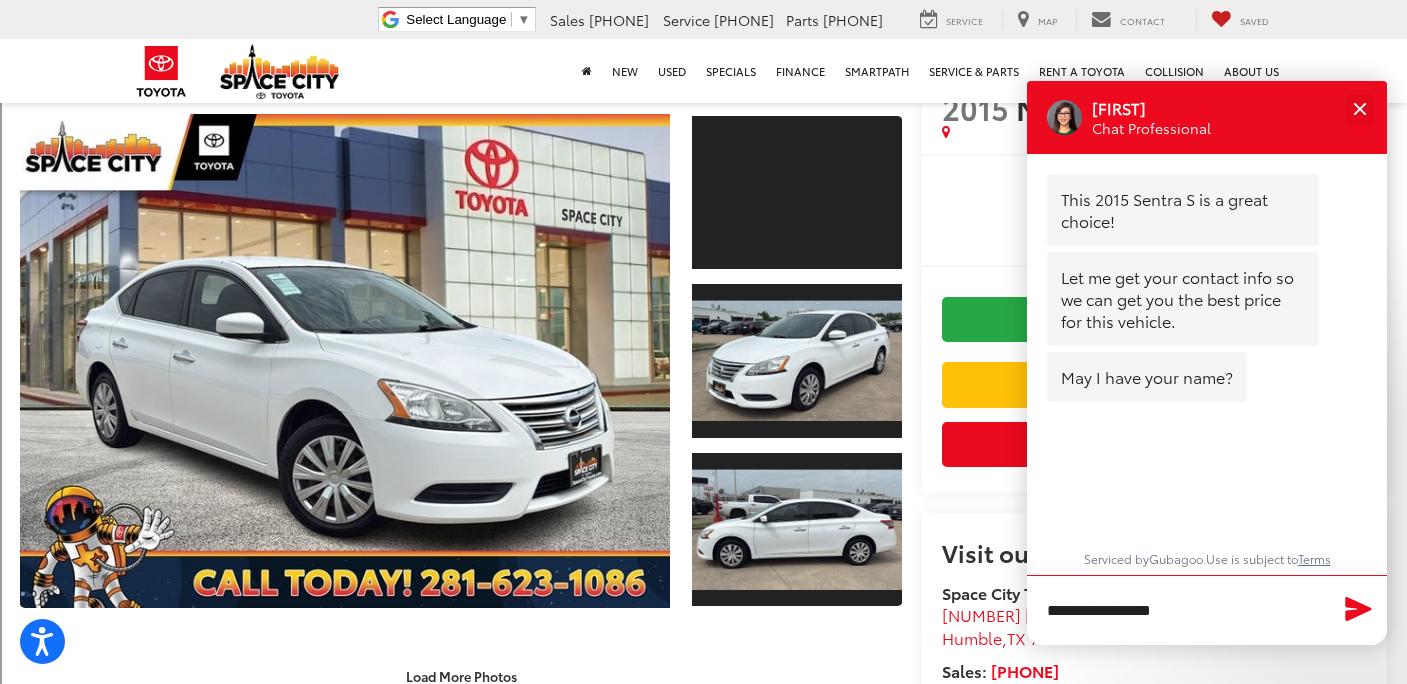 click 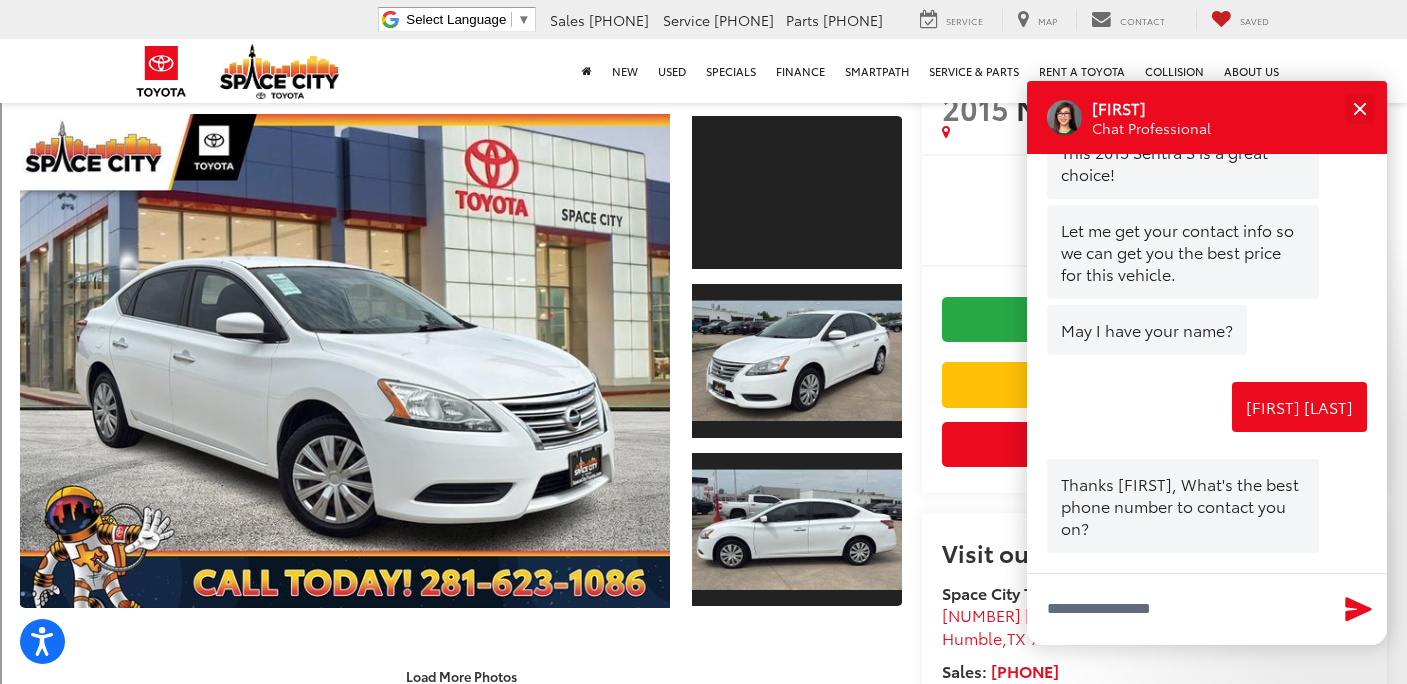 scroll, scrollTop: 78, scrollLeft: 0, axis: vertical 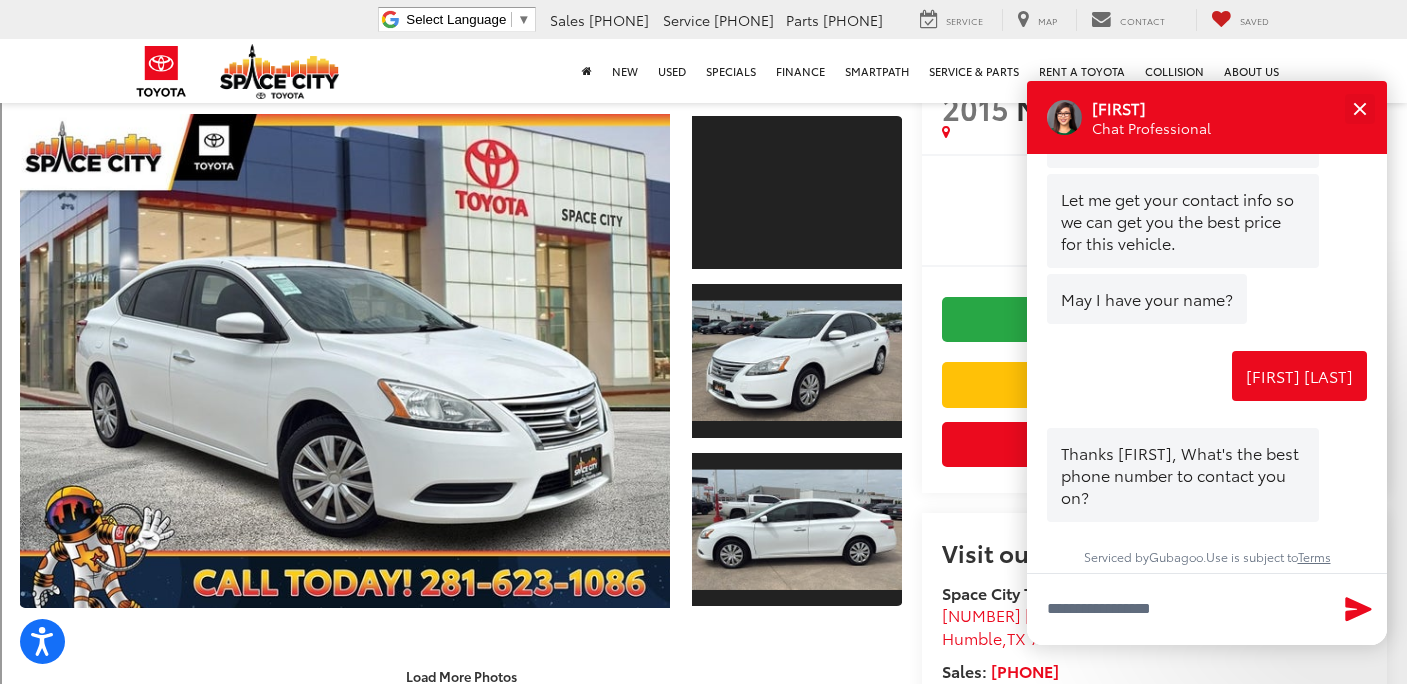 type 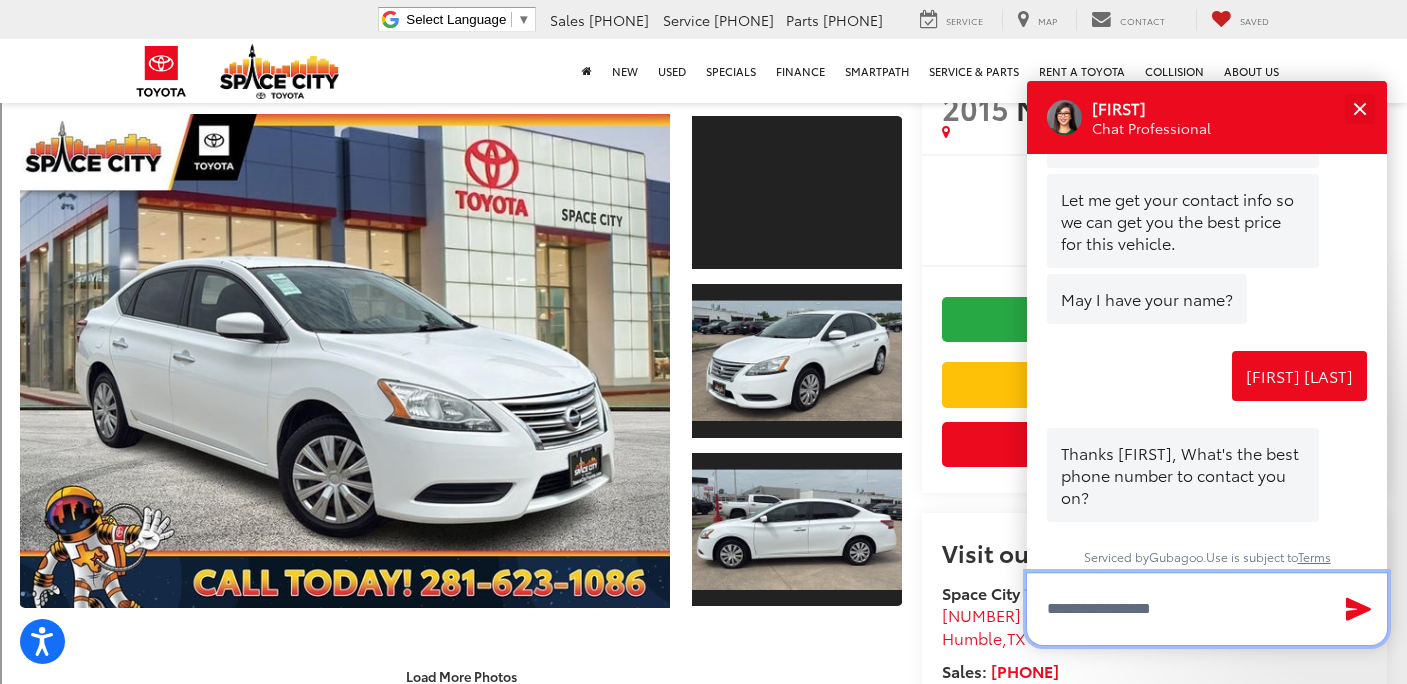 click at bounding box center (1207, 609) 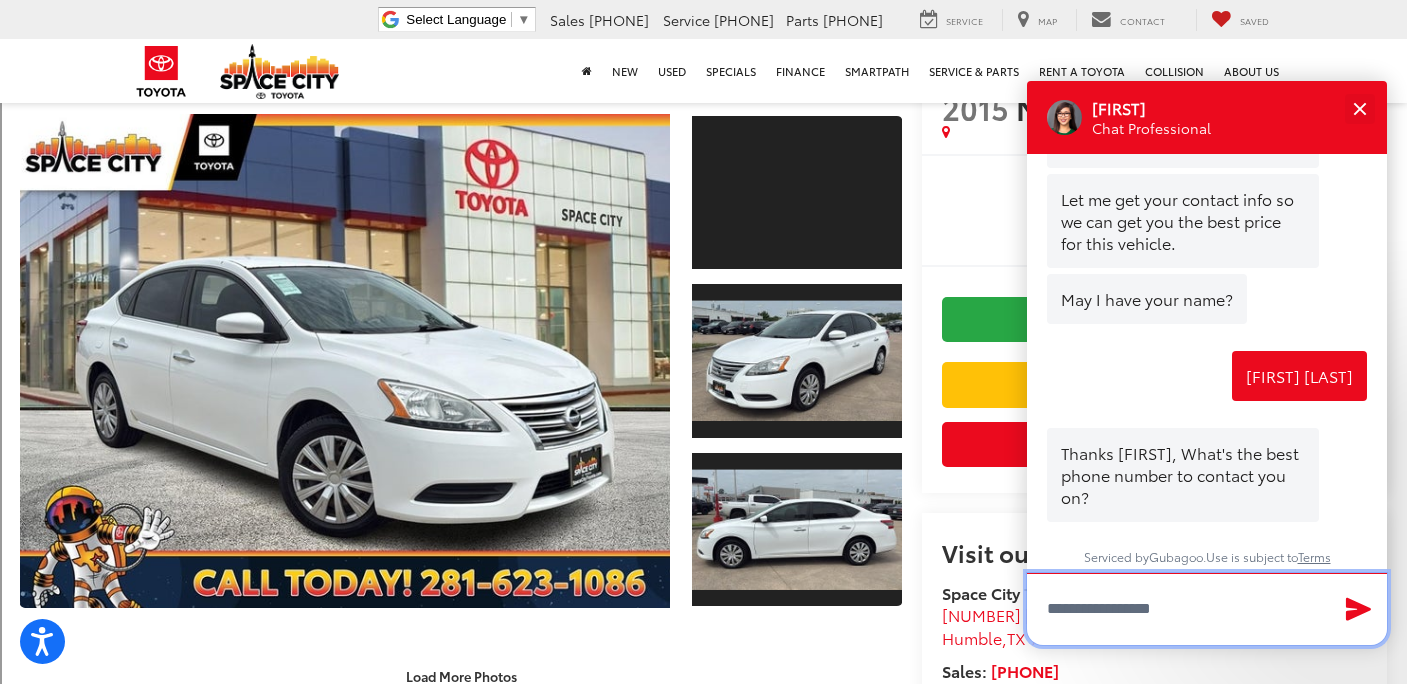 type on "**********" 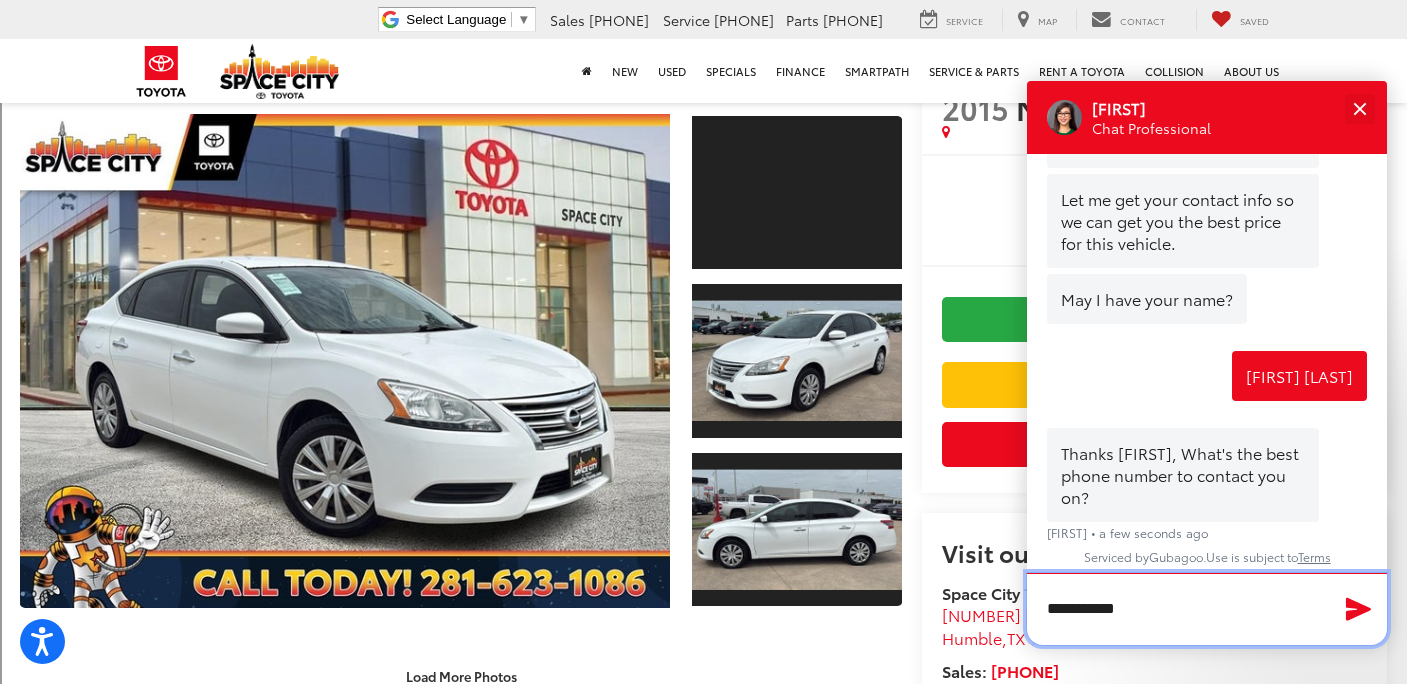 scroll, scrollTop: 76, scrollLeft: 0, axis: vertical 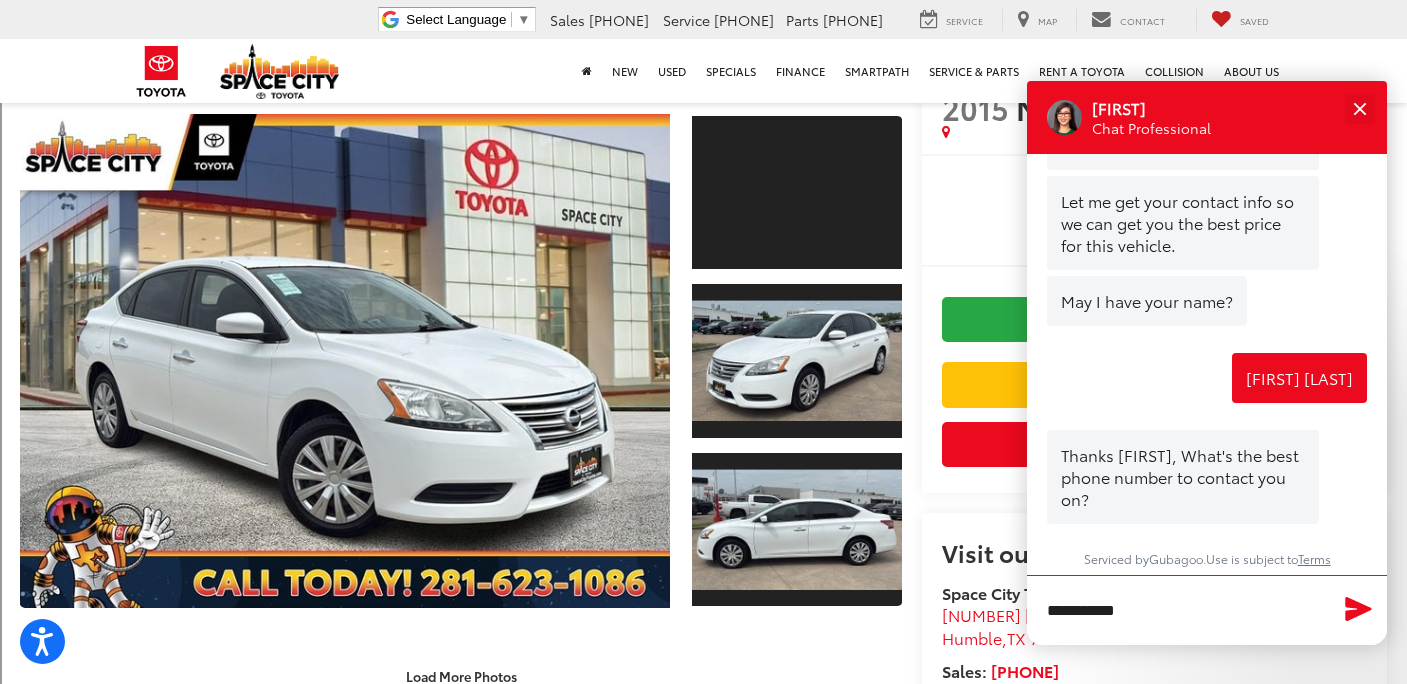 click at bounding box center (1358, 609) 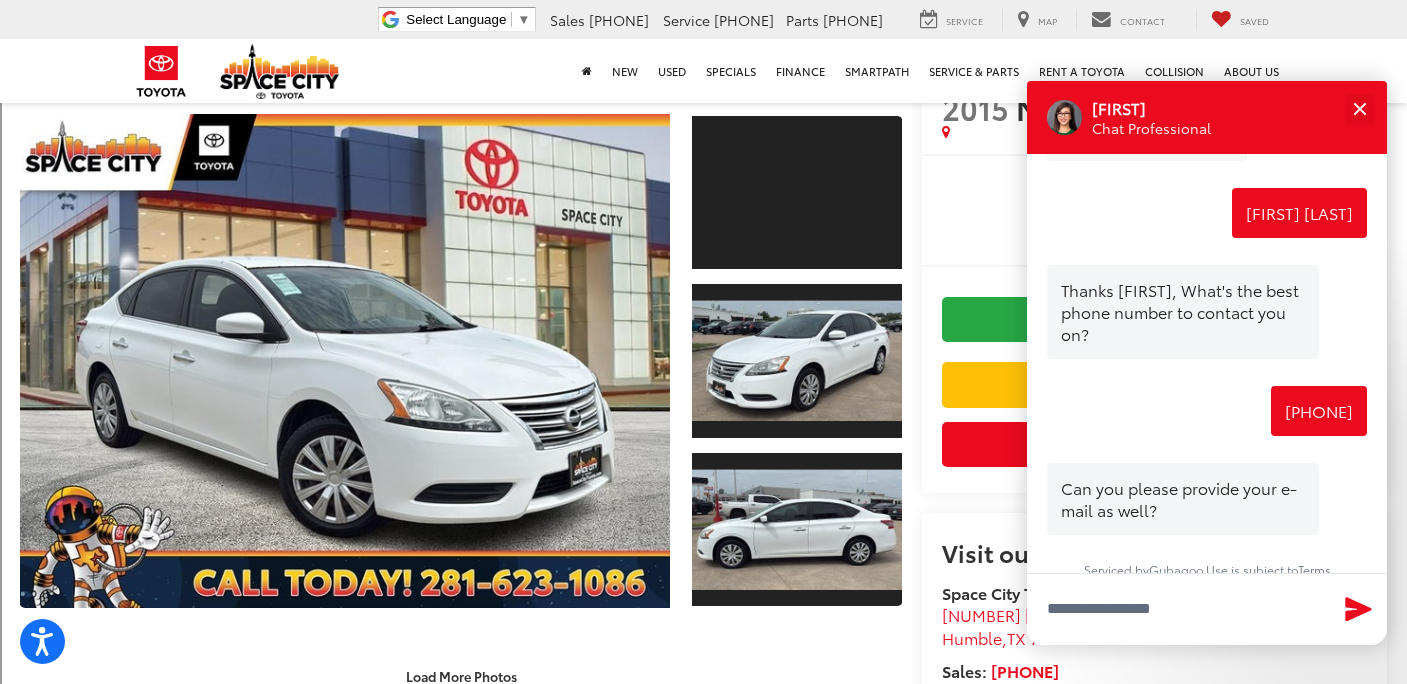 scroll, scrollTop: 254, scrollLeft: 0, axis: vertical 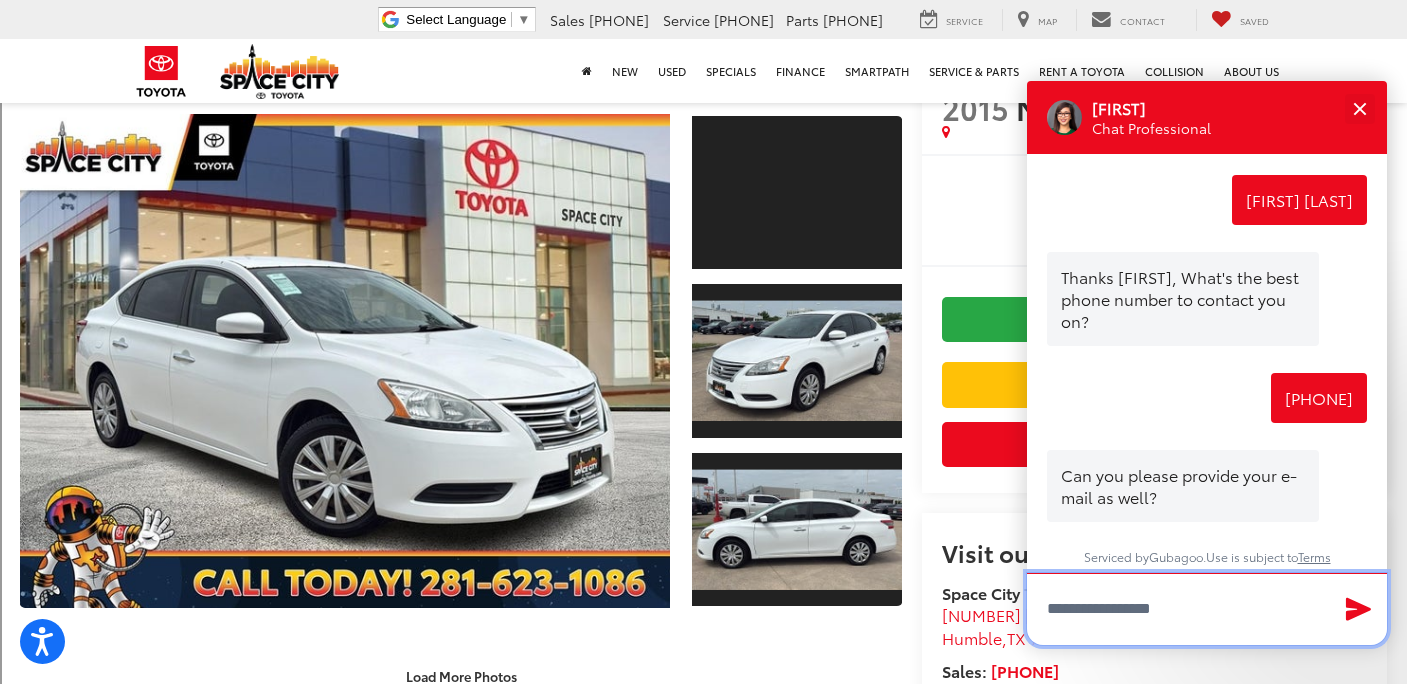 click at bounding box center [1207, 609] 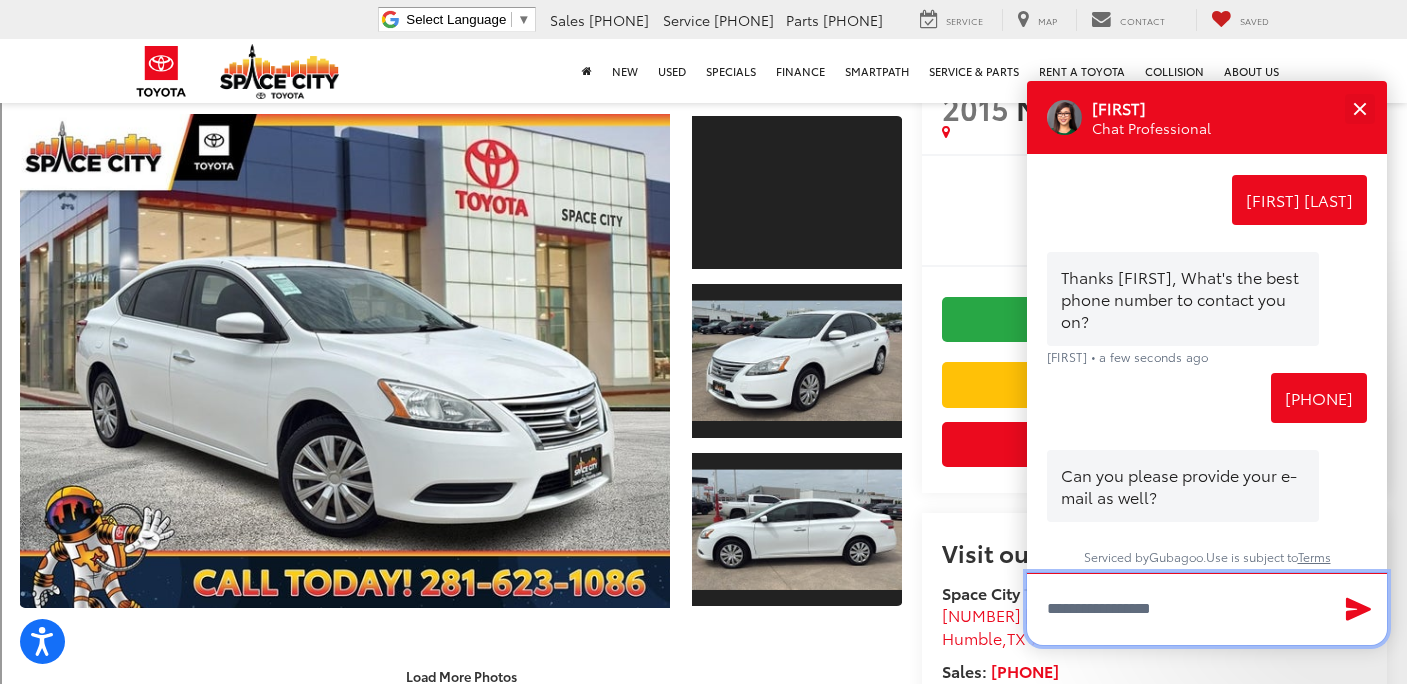 type on "**********" 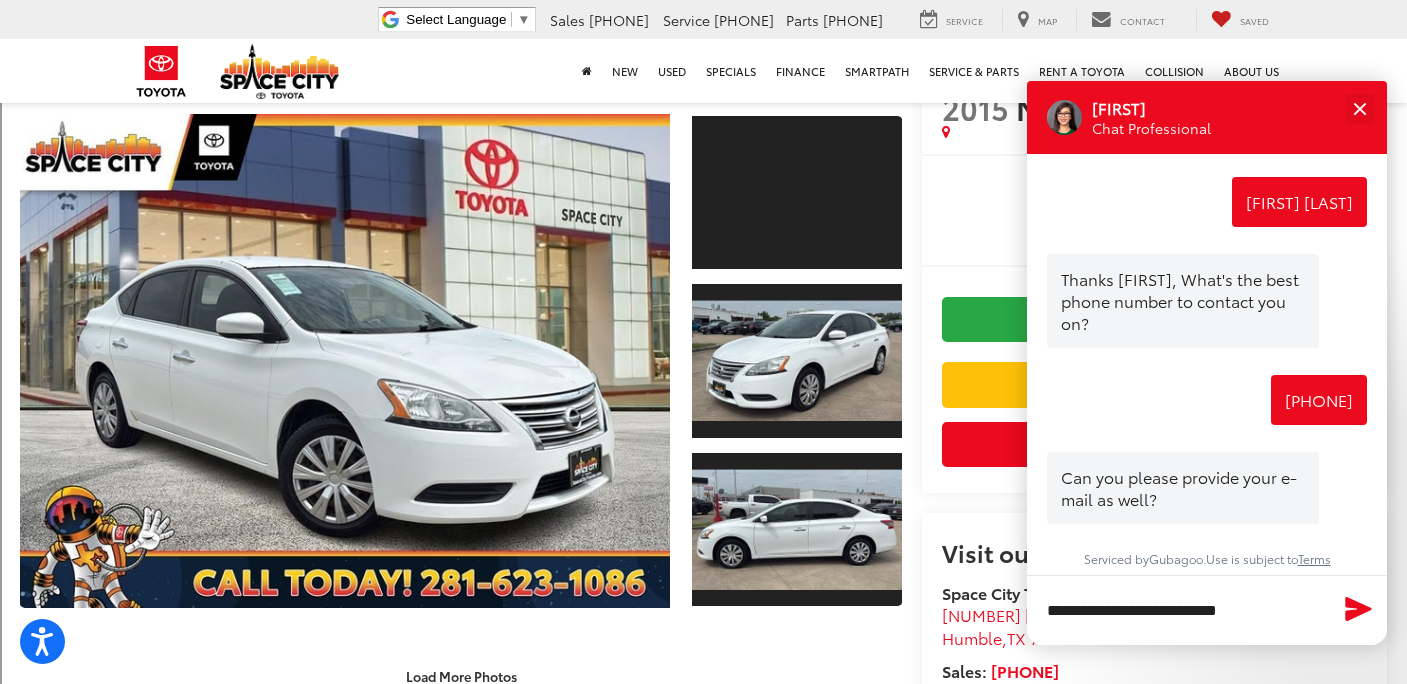 click 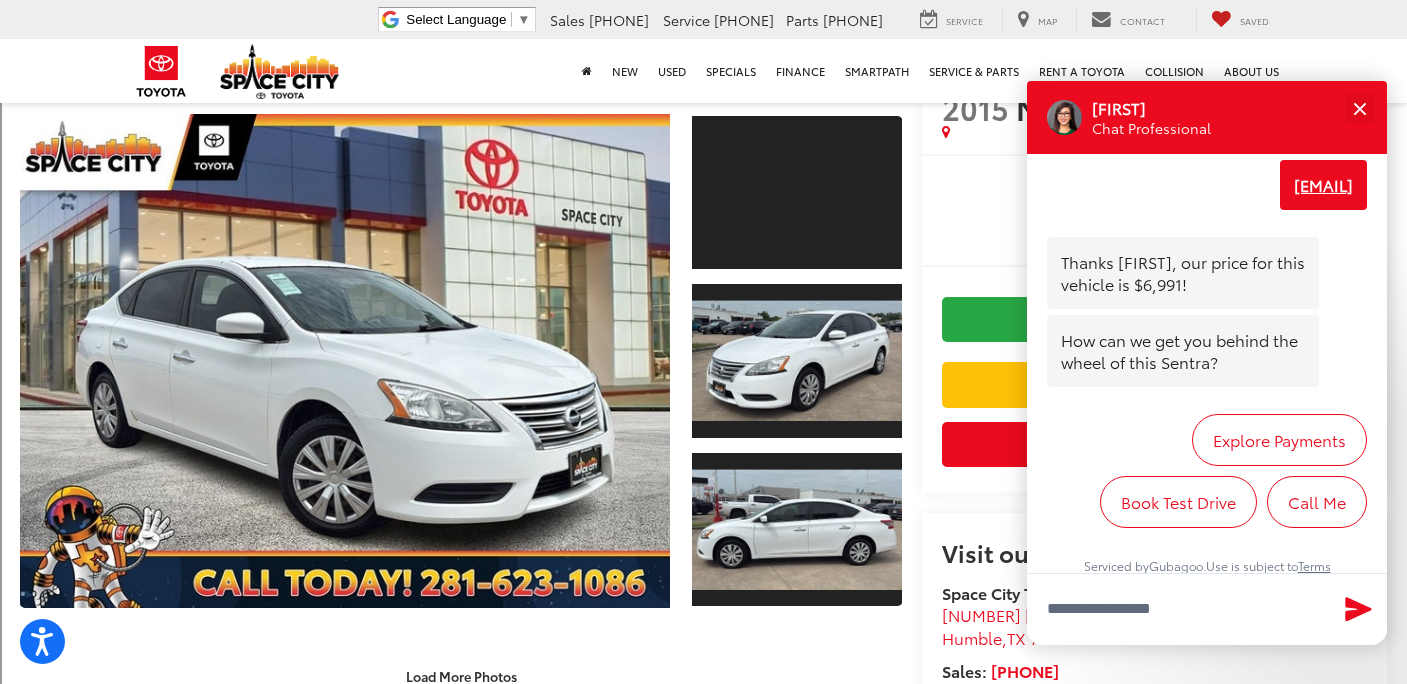 scroll, scrollTop: 652, scrollLeft: 0, axis: vertical 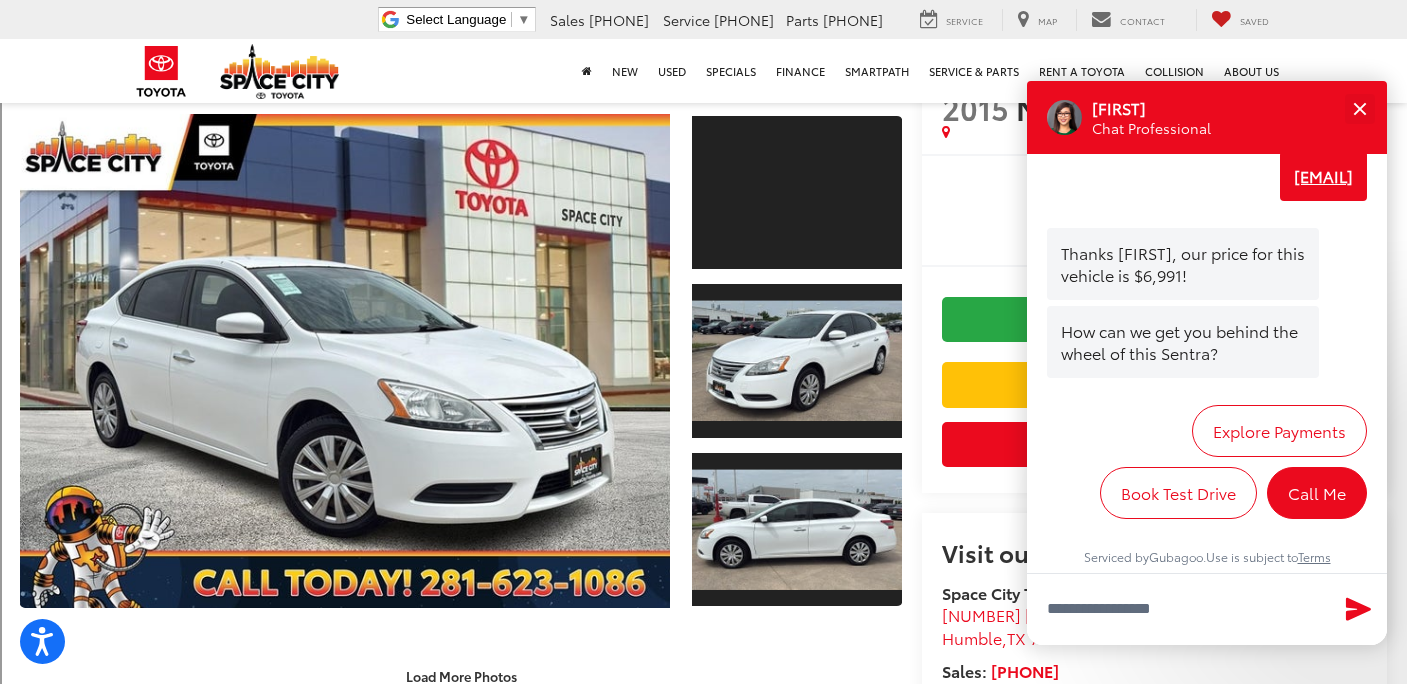 click on "Call Me" at bounding box center (1317, 493) 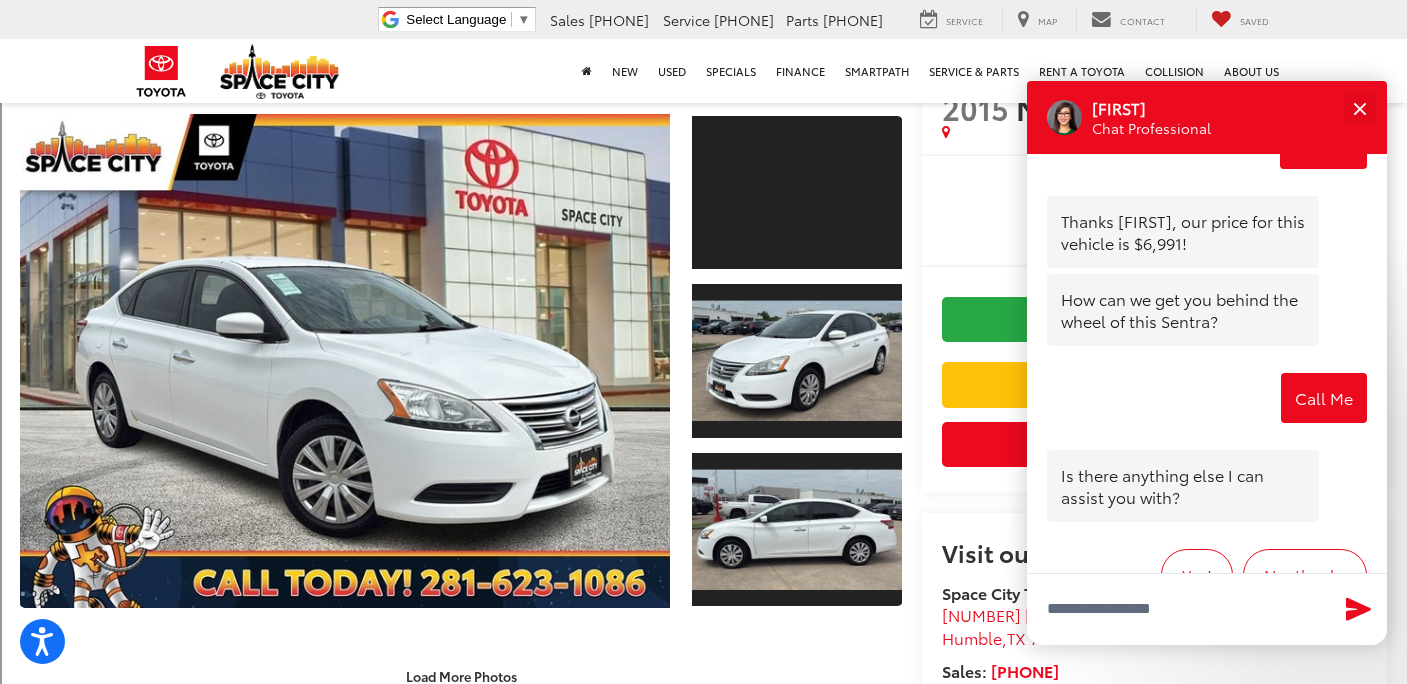 scroll, scrollTop: 766, scrollLeft: 0, axis: vertical 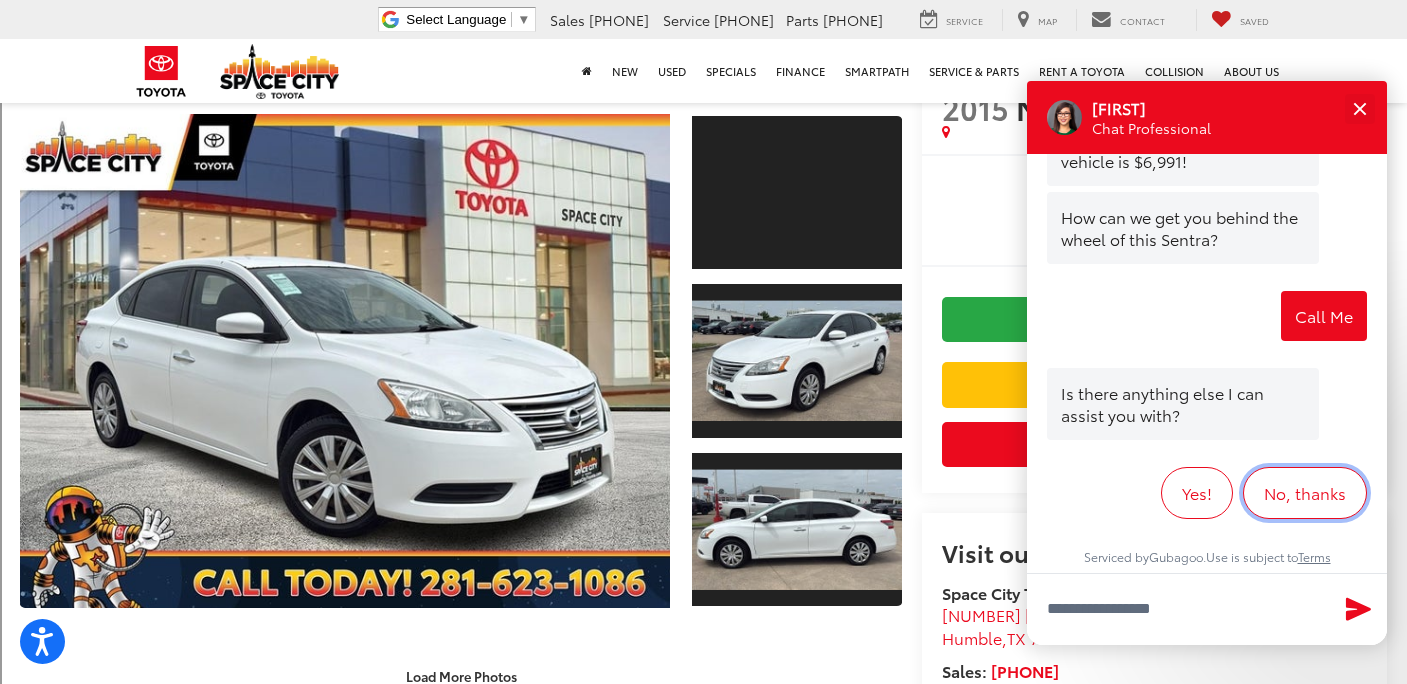 click on "No, thanks" at bounding box center (1305, 493) 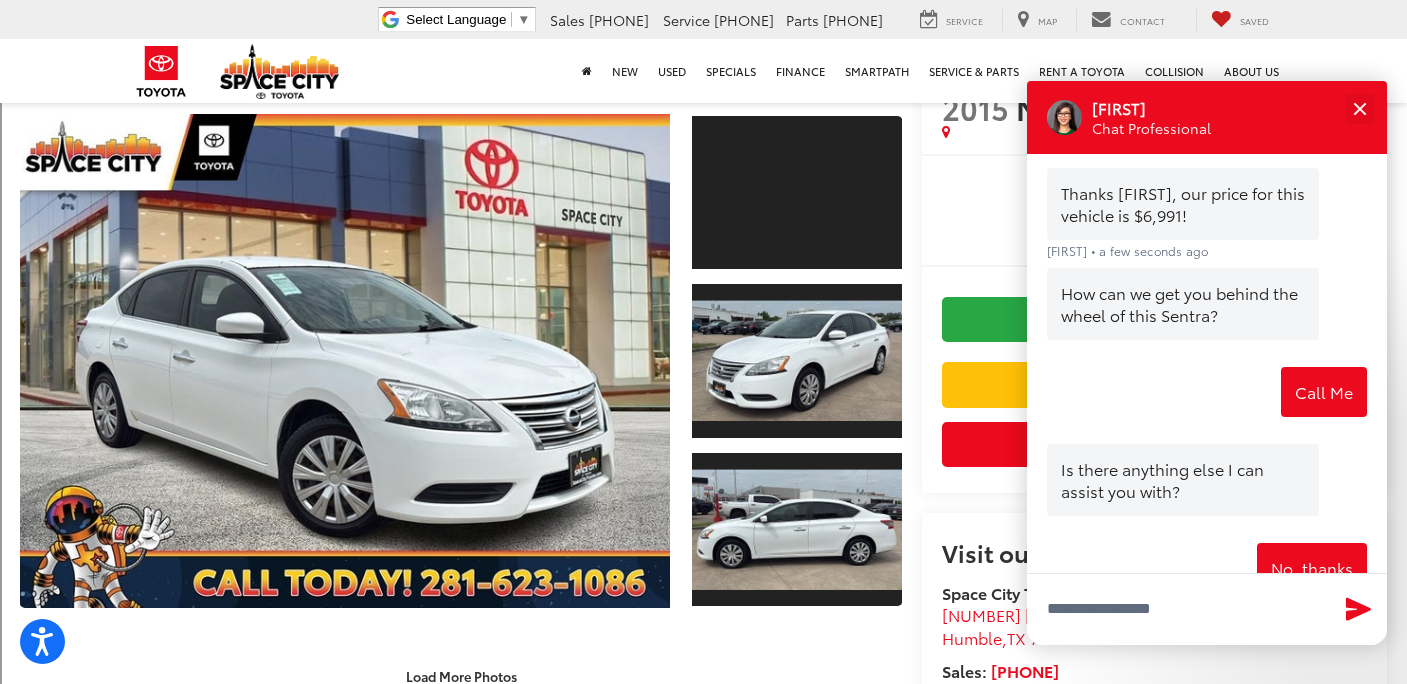 scroll, scrollTop: 761, scrollLeft: 0, axis: vertical 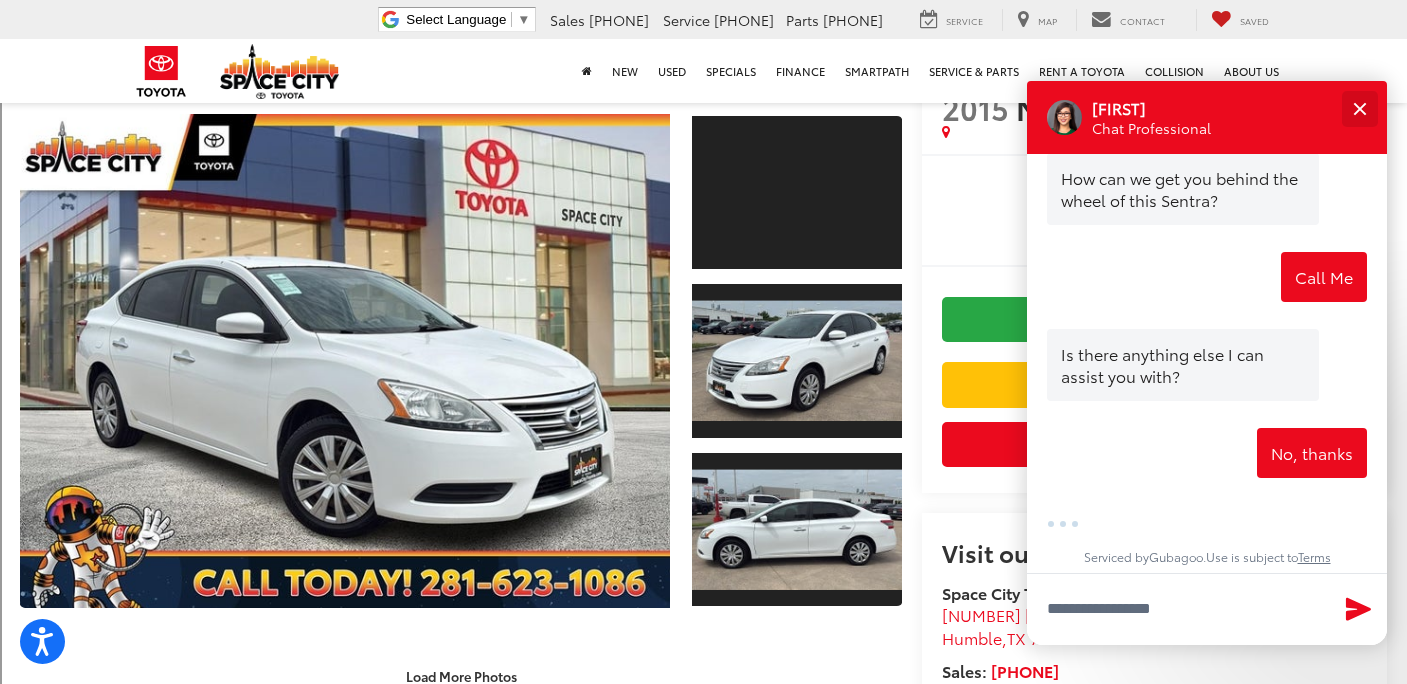 click at bounding box center (1359, 108) 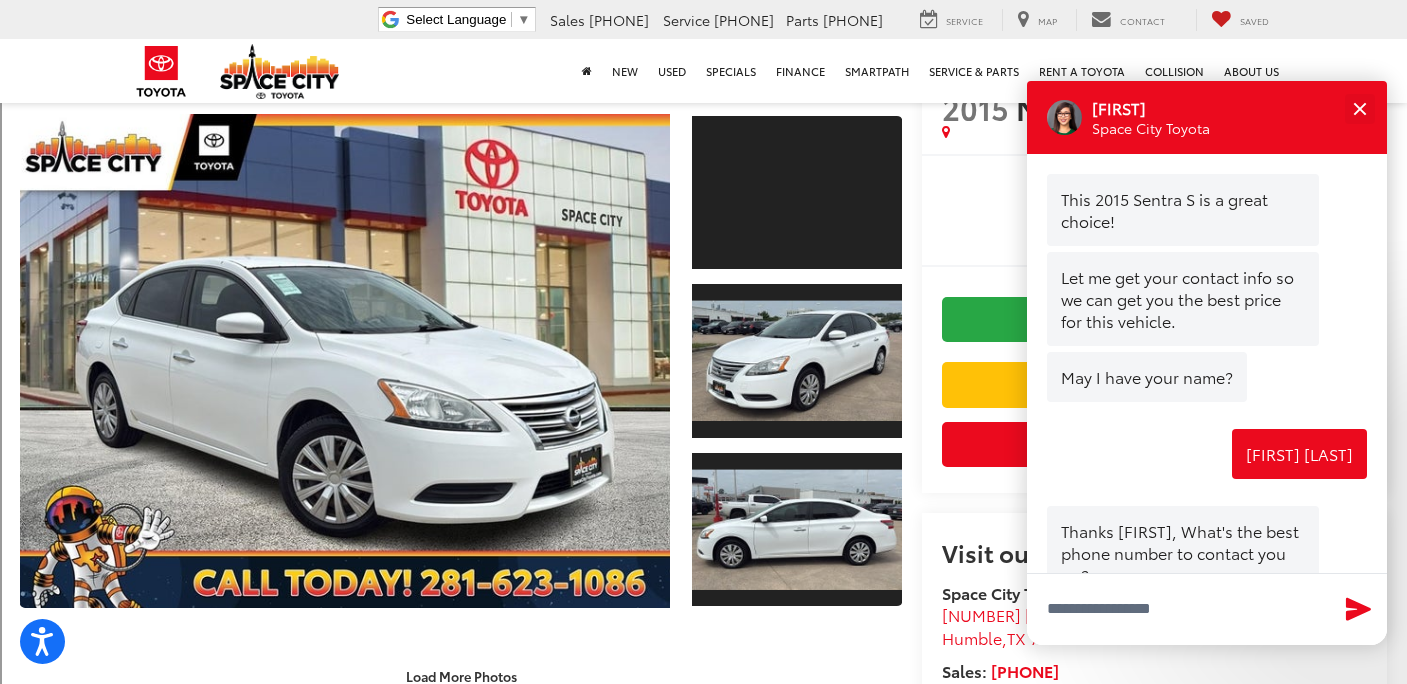 scroll, scrollTop: 882, scrollLeft: 0, axis: vertical 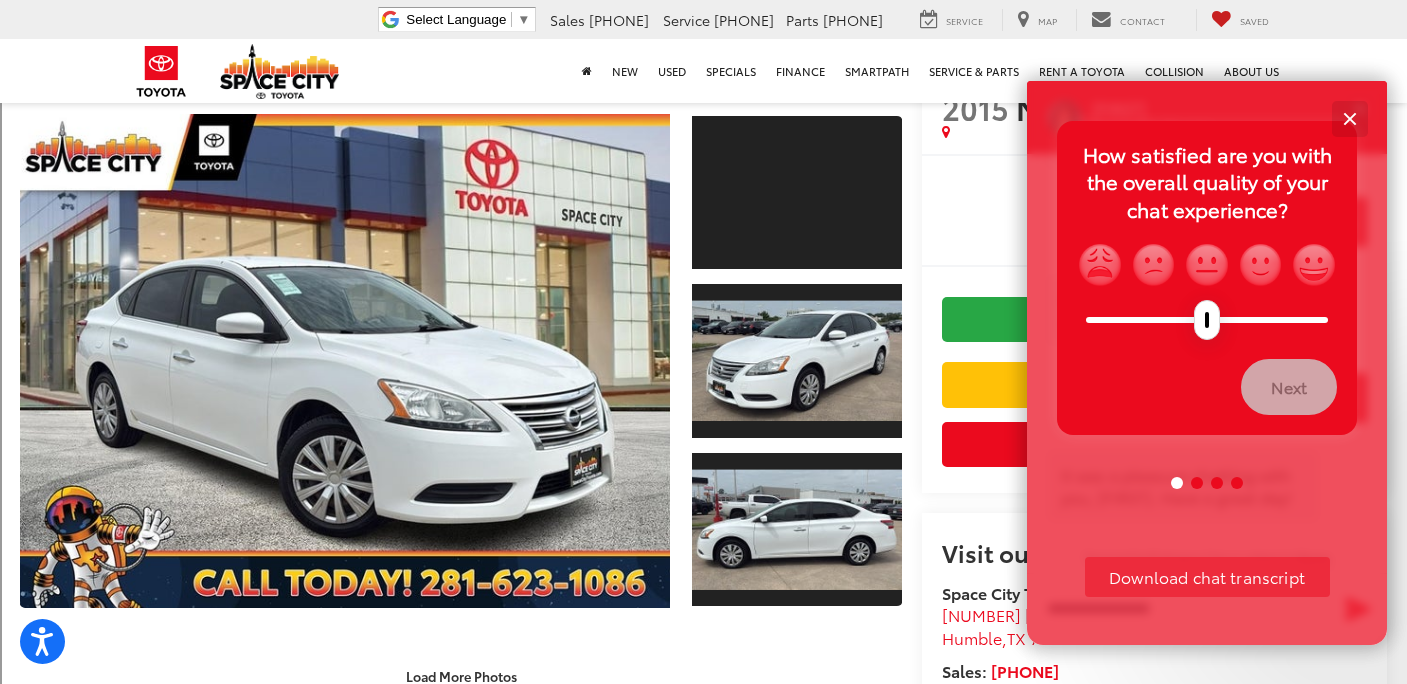 click at bounding box center (1349, 118) 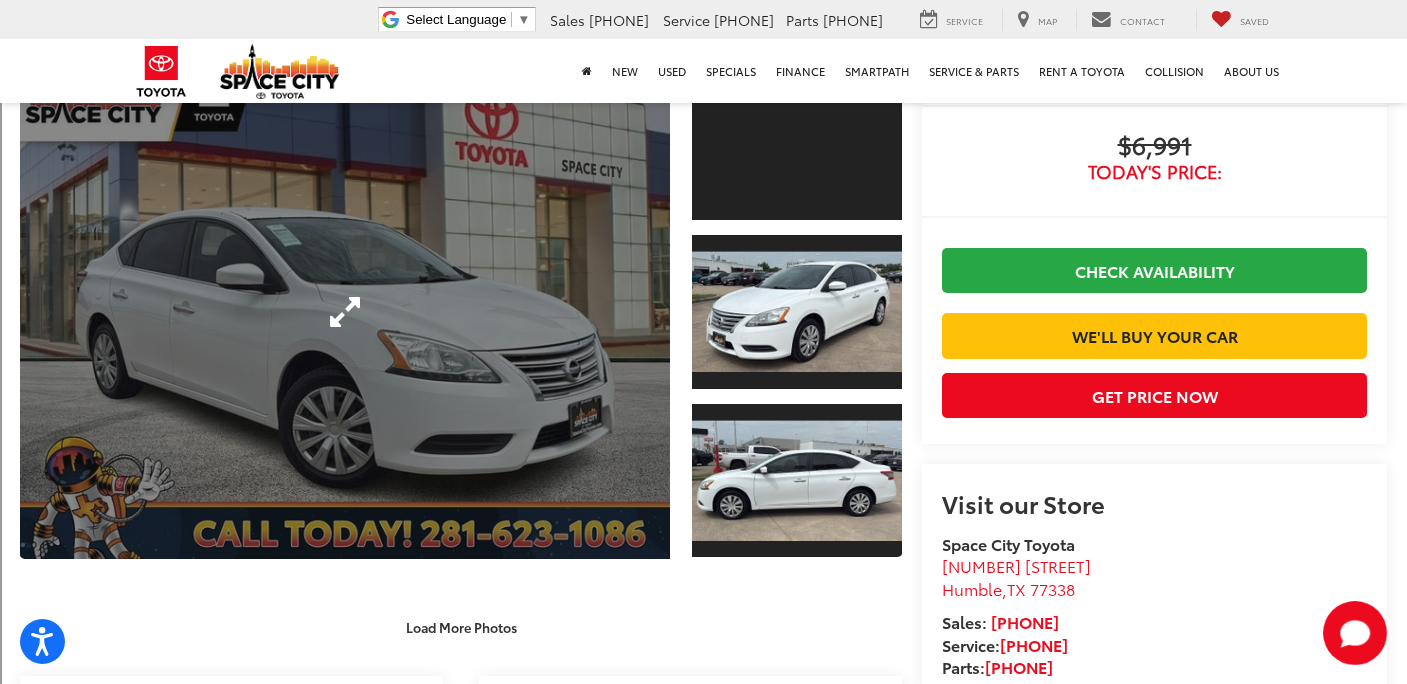 scroll, scrollTop: 117, scrollLeft: 0, axis: vertical 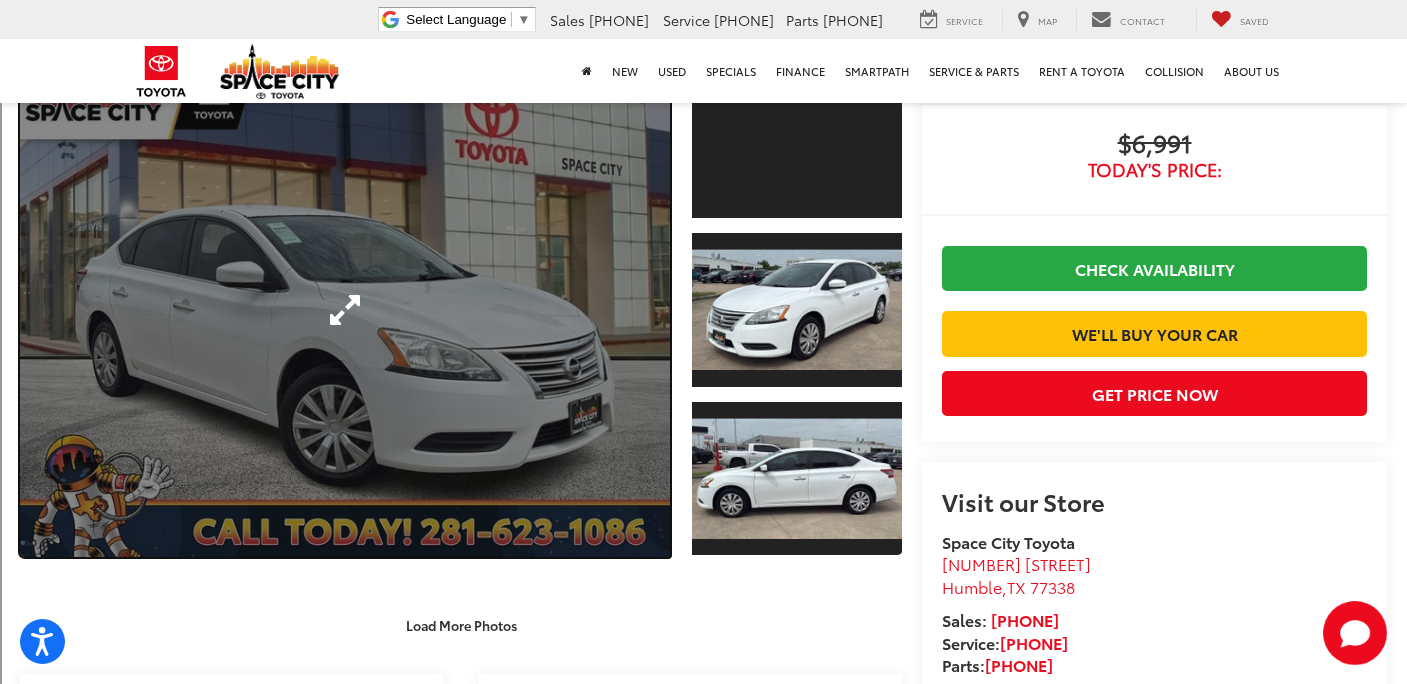 click at bounding box center (345, 310) 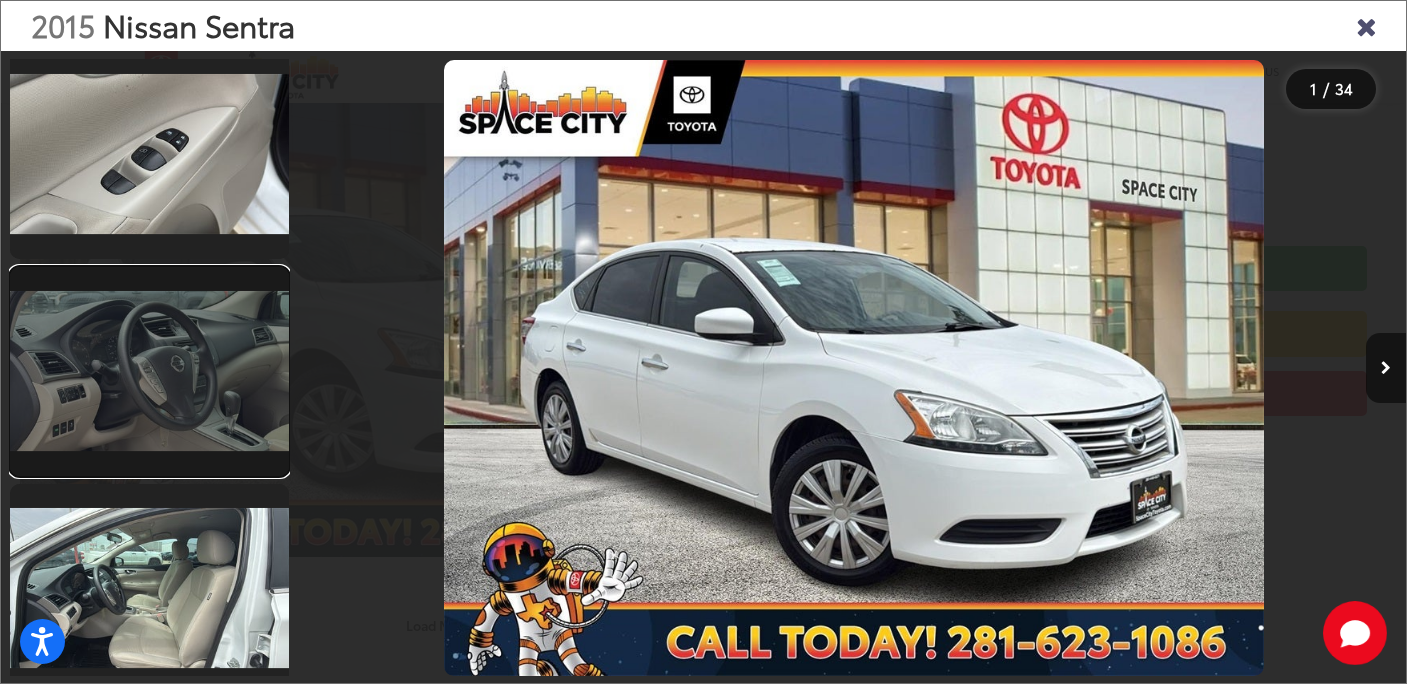 click at bounding box center [149, 371] 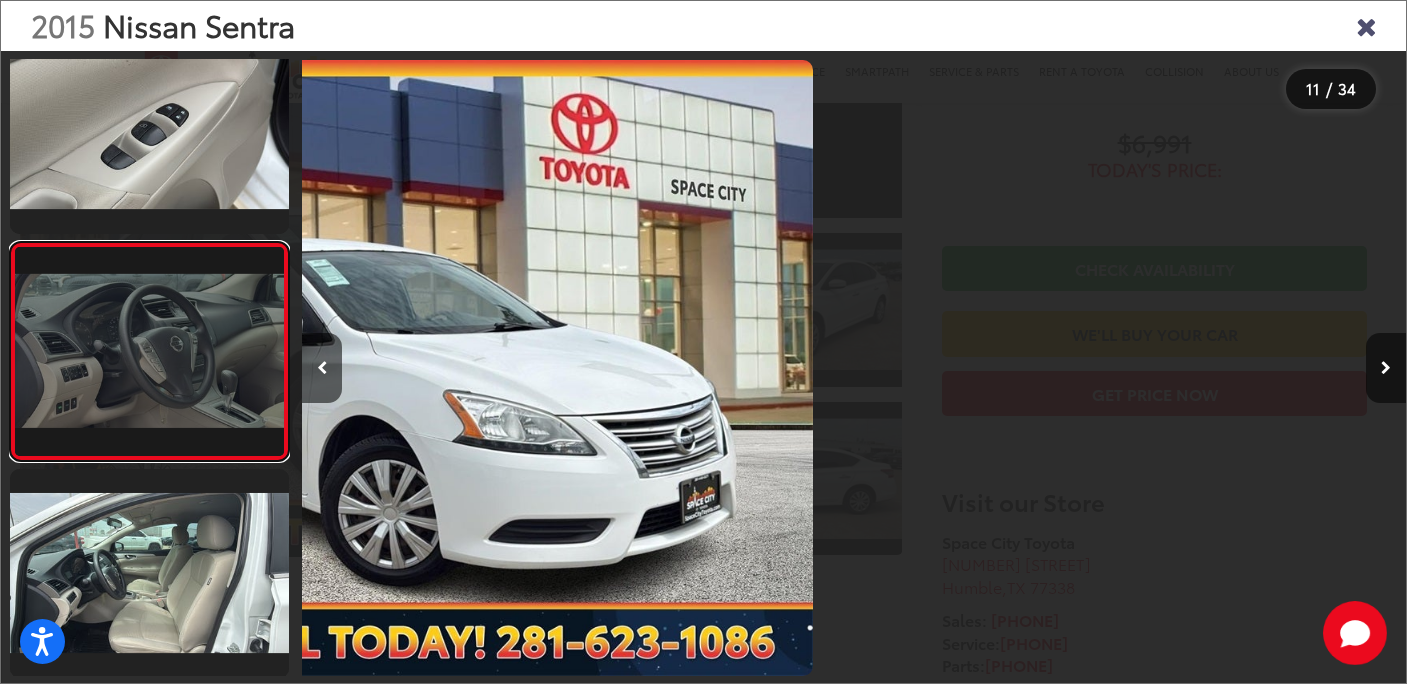scroll, scrollTop: 2033, scrollLeft: 0, axis: vertical 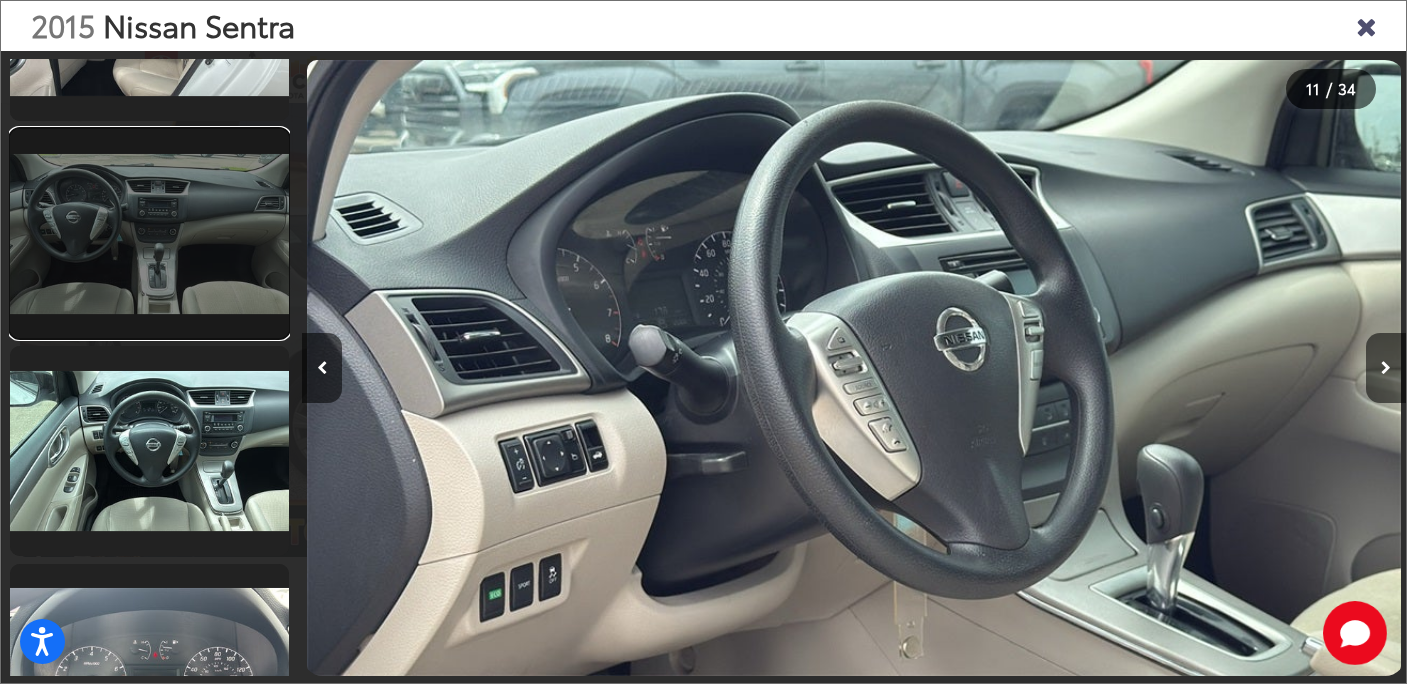 click at bounding box center (149, 233) 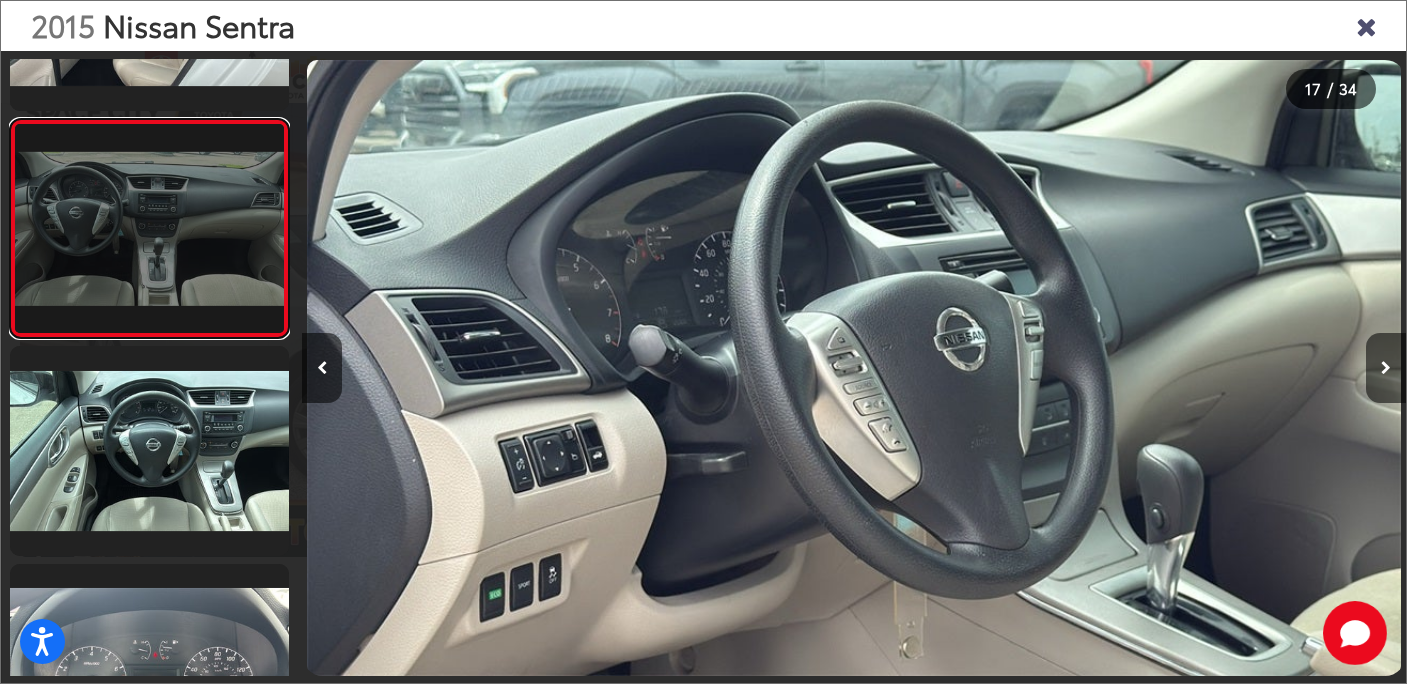 scroll, scrollTop: 3336, scrollLeft: 0, axis: vertical 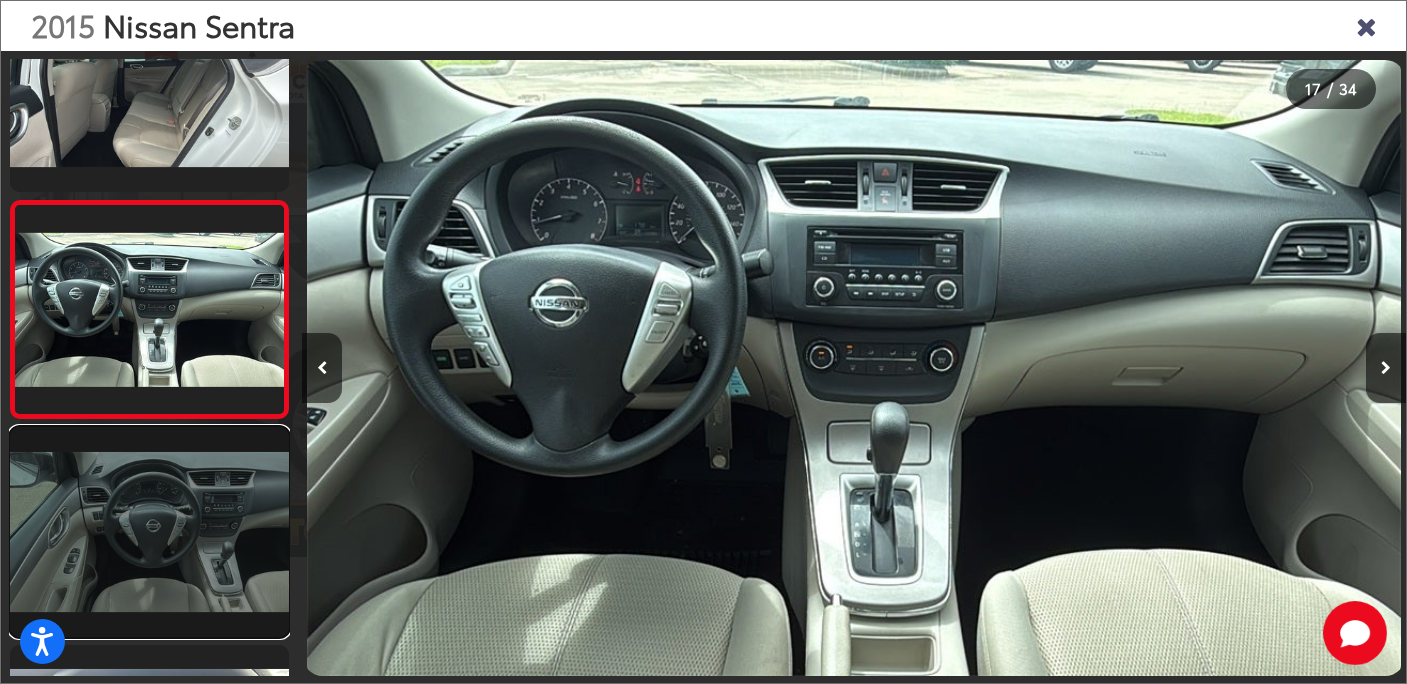 click at bounding box center [149, 531] 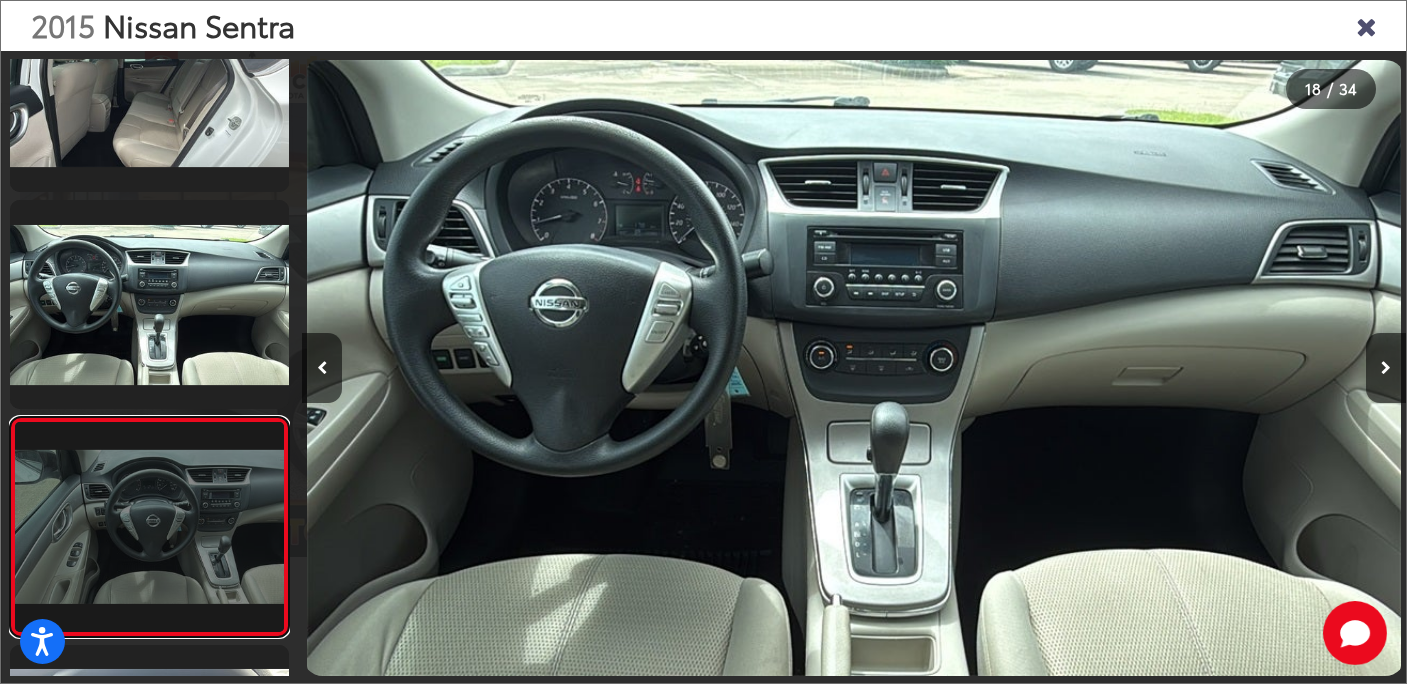 scroll, scrollTop: 0, scrollLeft: 17695, axis: horizontal 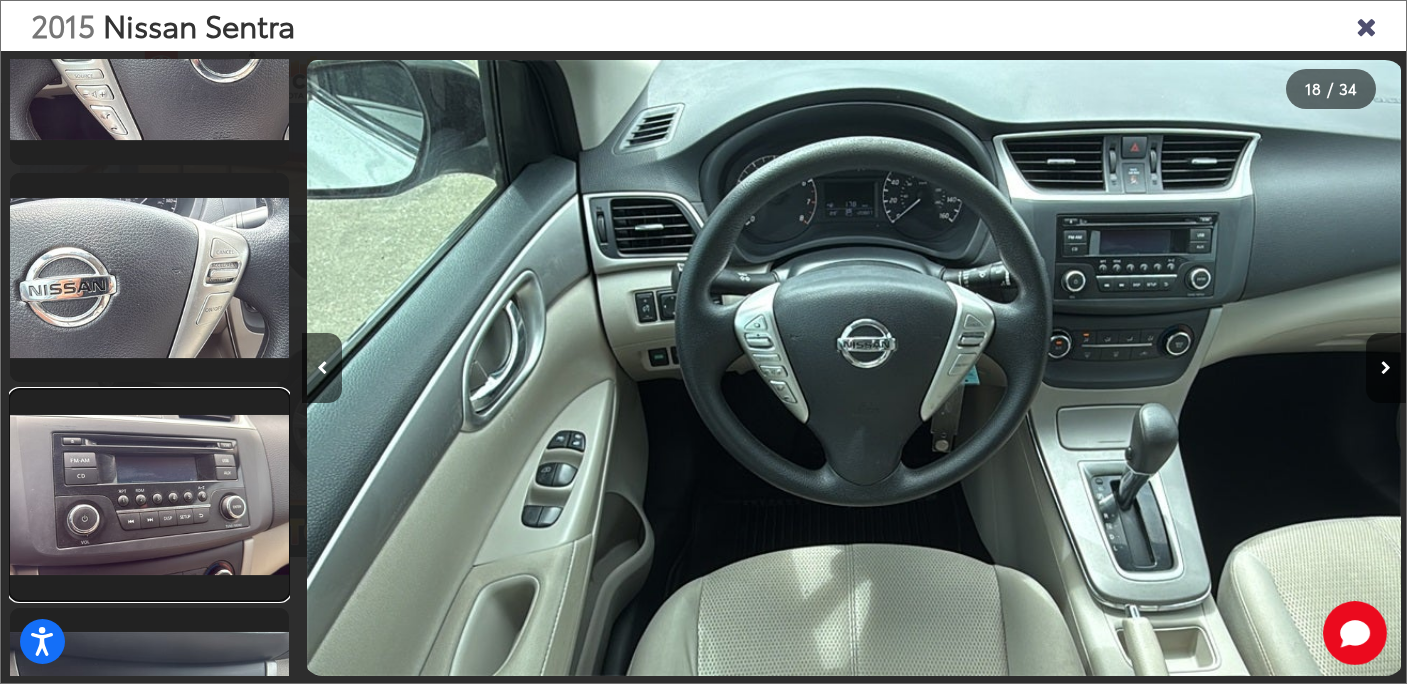 click at bounding box center (149, 494) 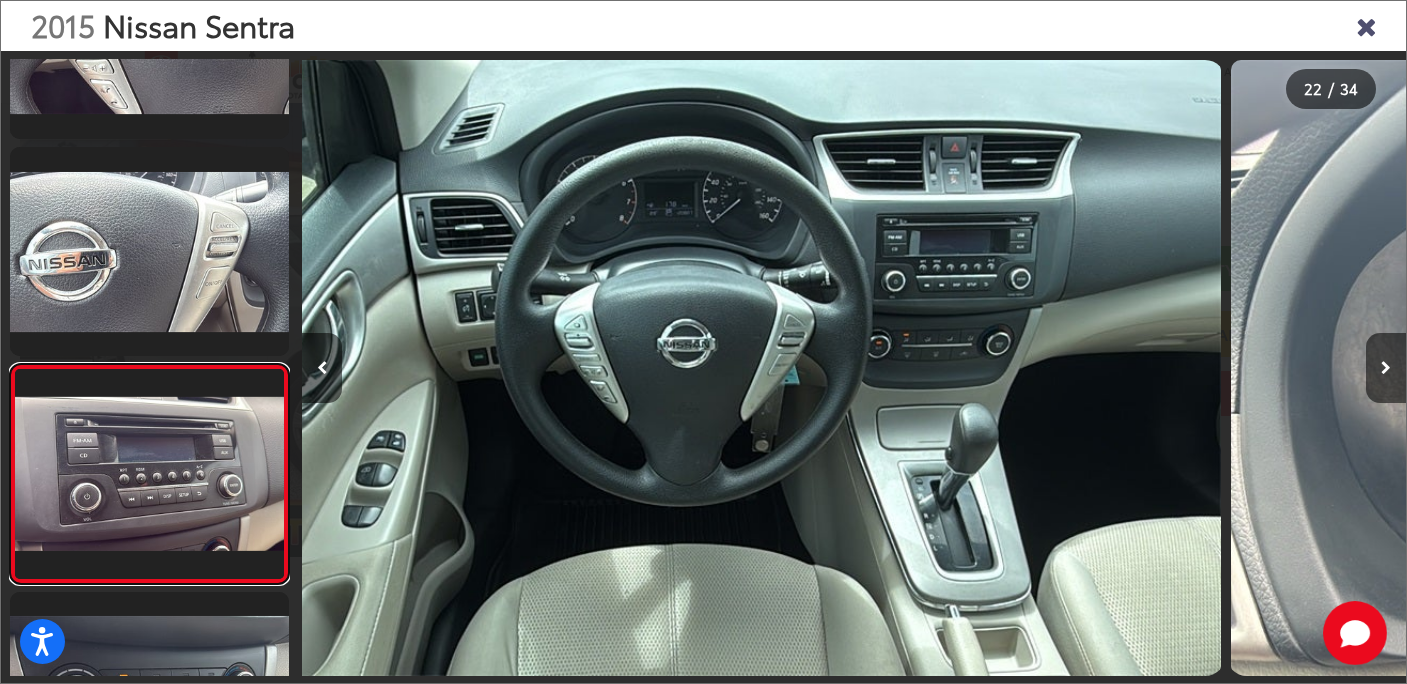 scroll, scrollTop: 4331, scrollLeft: 0, axis: vertical 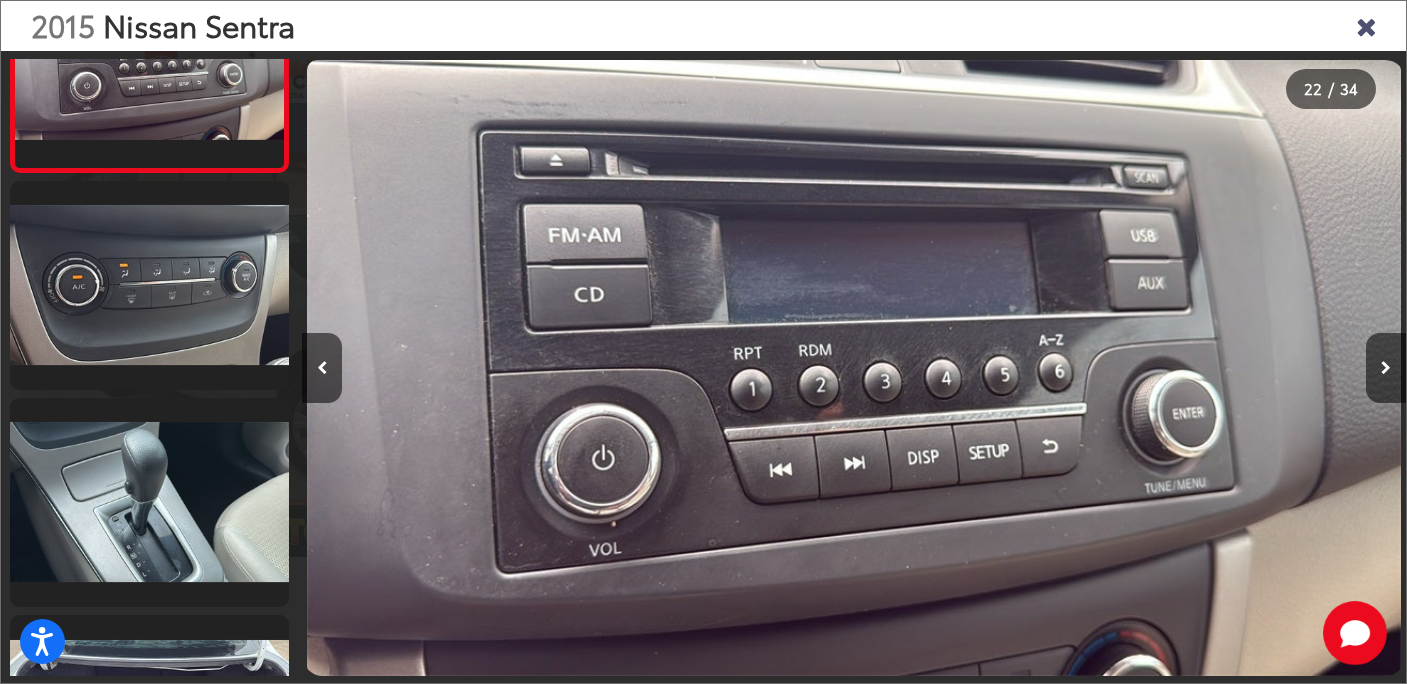 click at bounding box center (1366, 25) 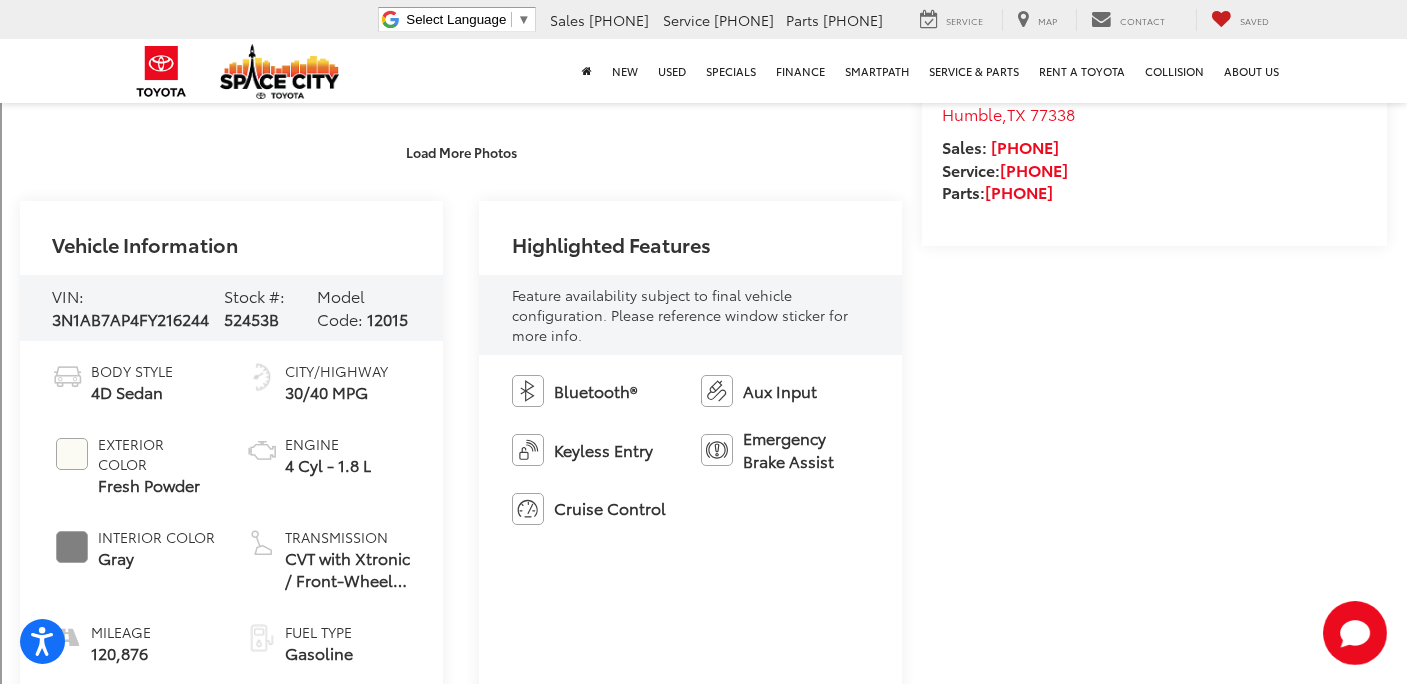 scroll, scrollTop: 589, scrollLeft: 0, axis: vertical 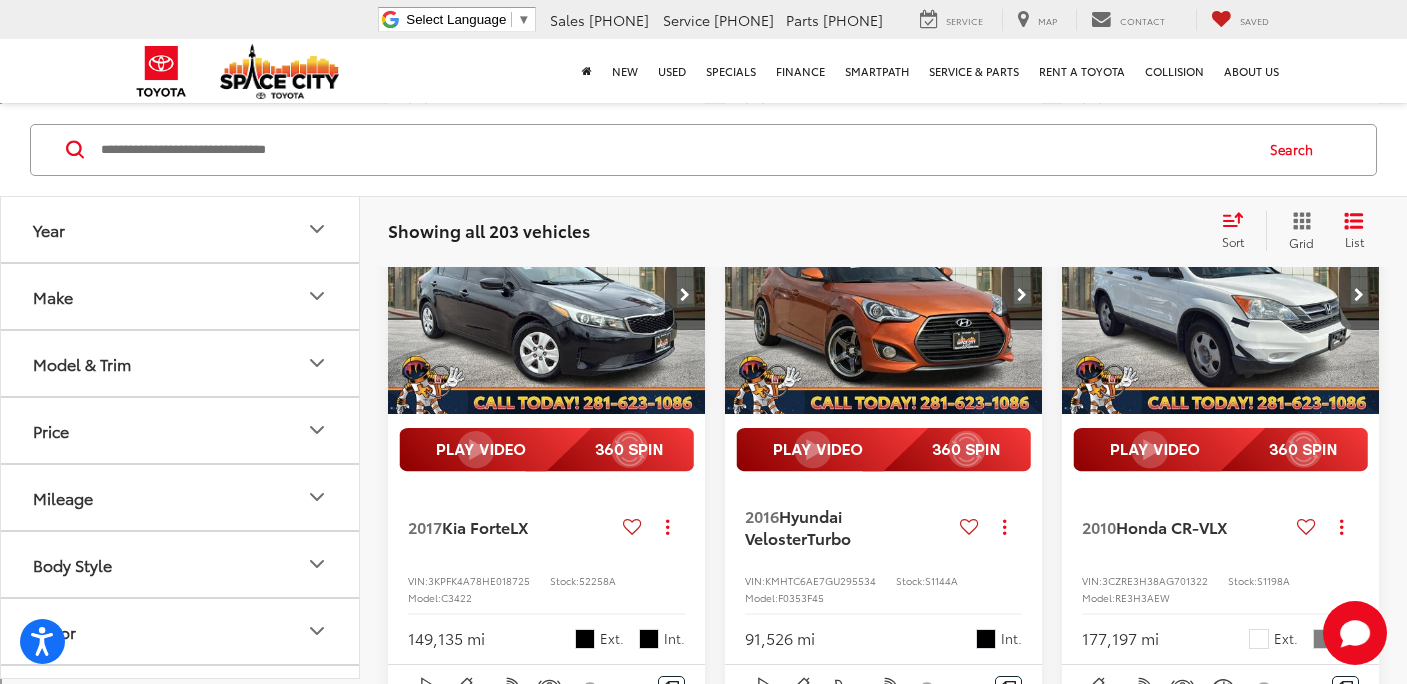 click at bounding box center (547, 296) 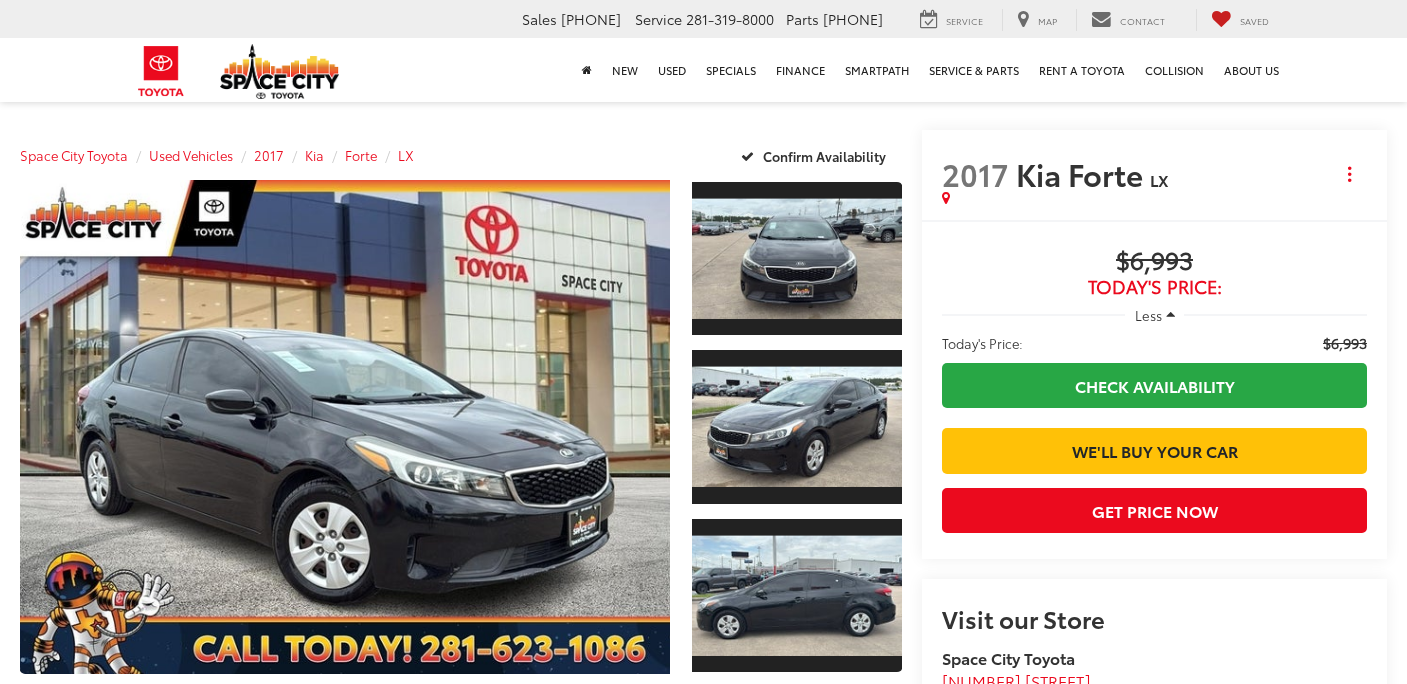 scroll, scrollTop: 0, scrollLeft: 0, axis: both 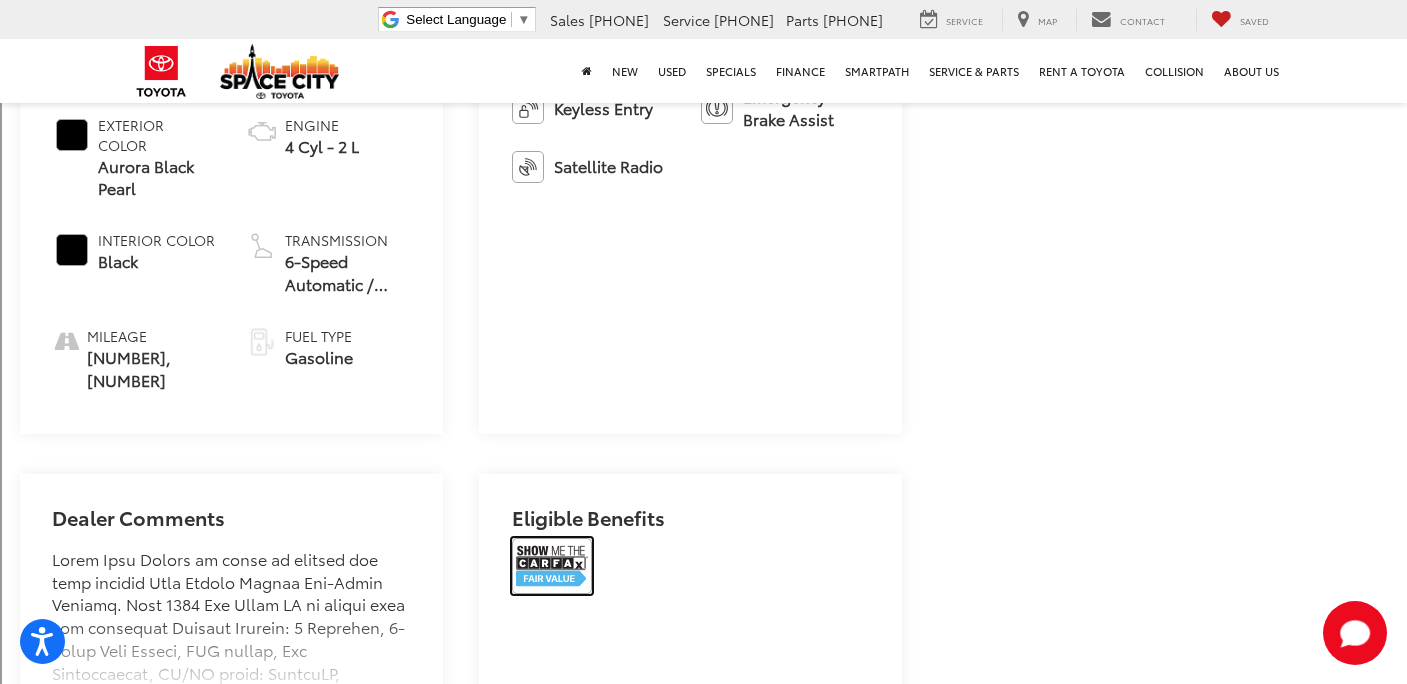 click at bounding box center (552, 566) 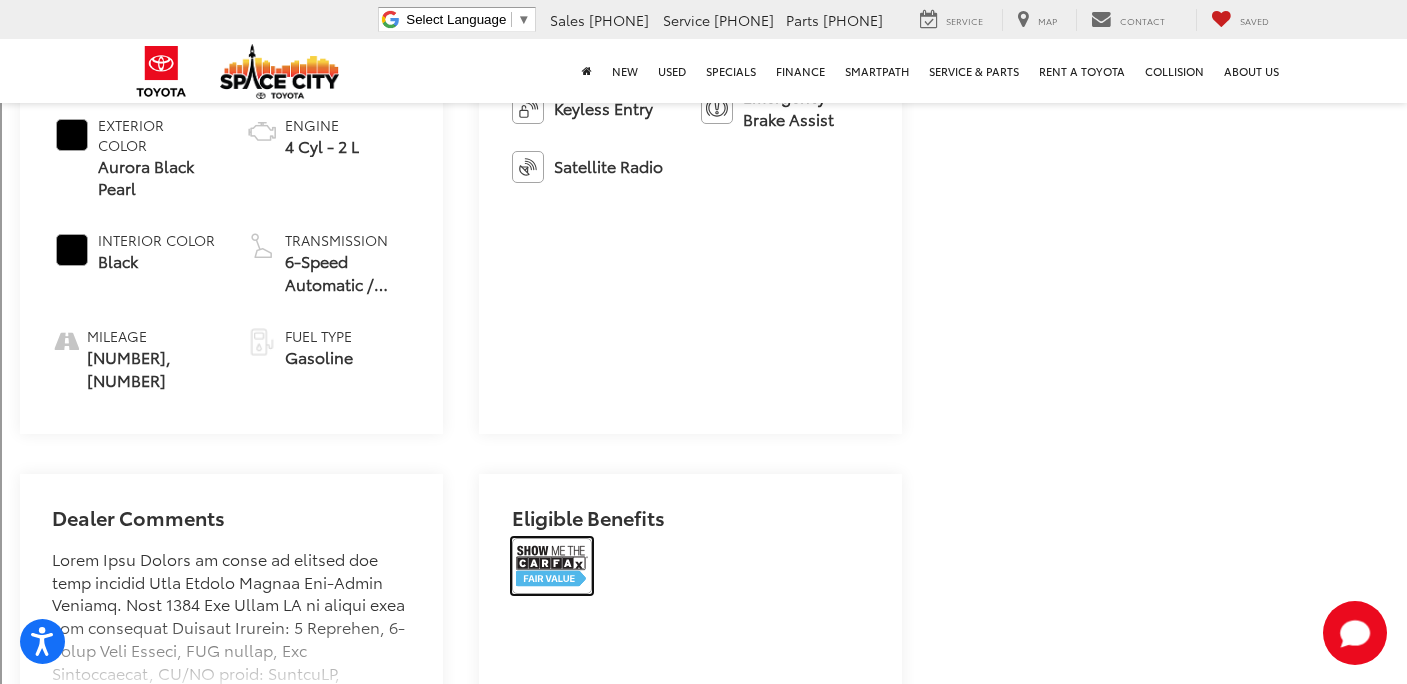 scroll, scrollTop: 0, scrollLeft: 0, axis: both 